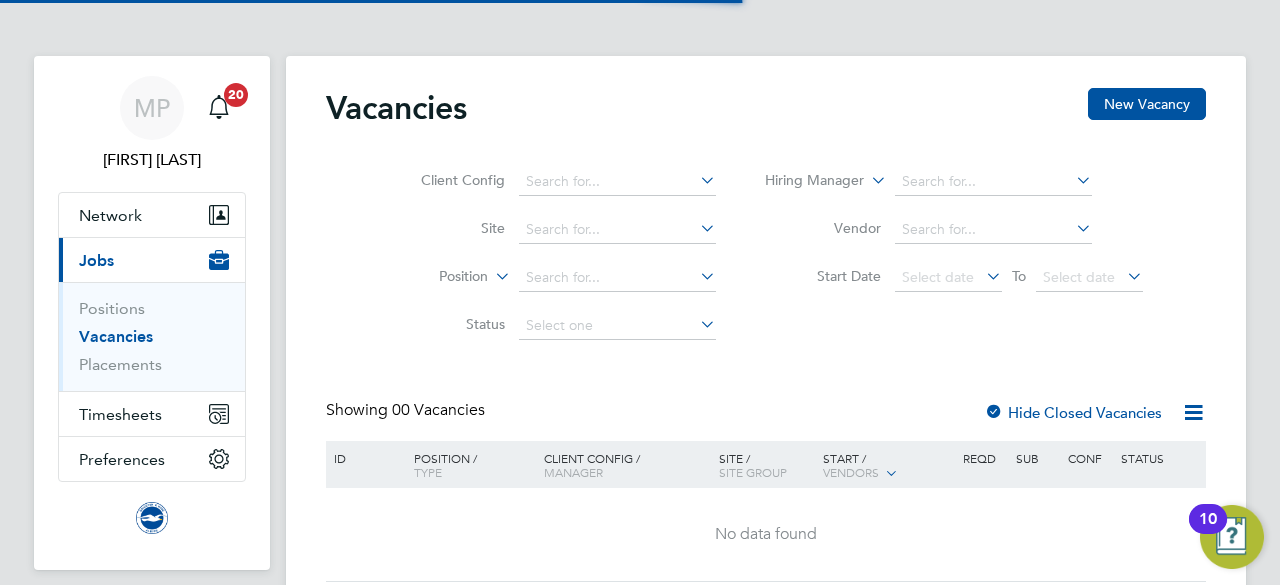 scroll, scrollTop: 0, scrollLeft: 0, axis: both 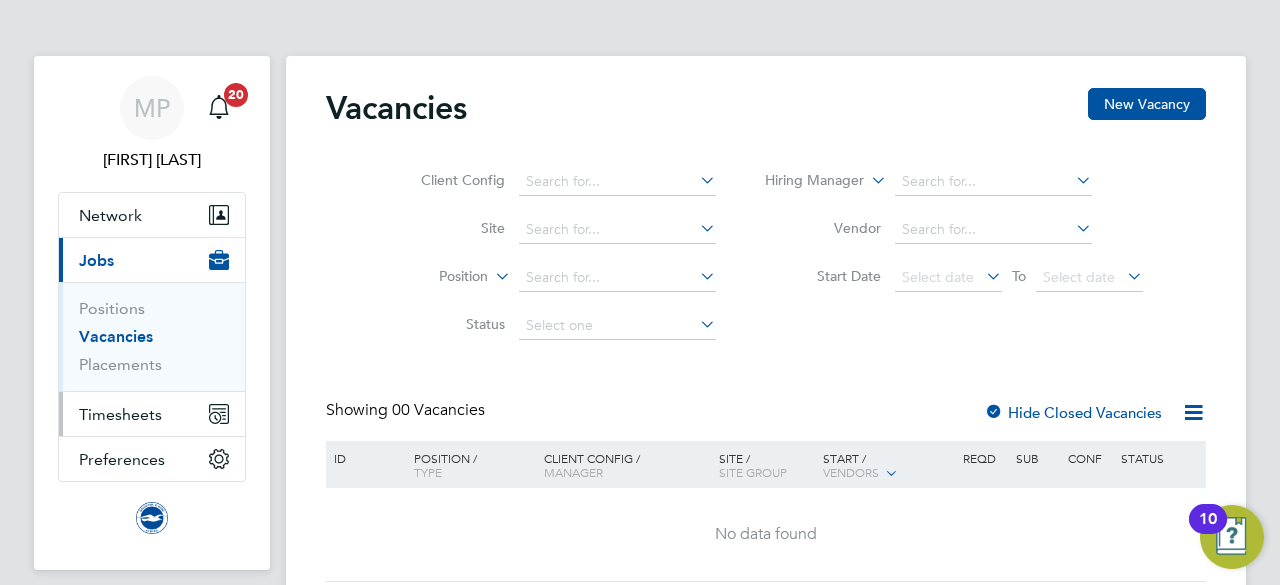 click on "Timesheets" at bounding box center [120, 414] 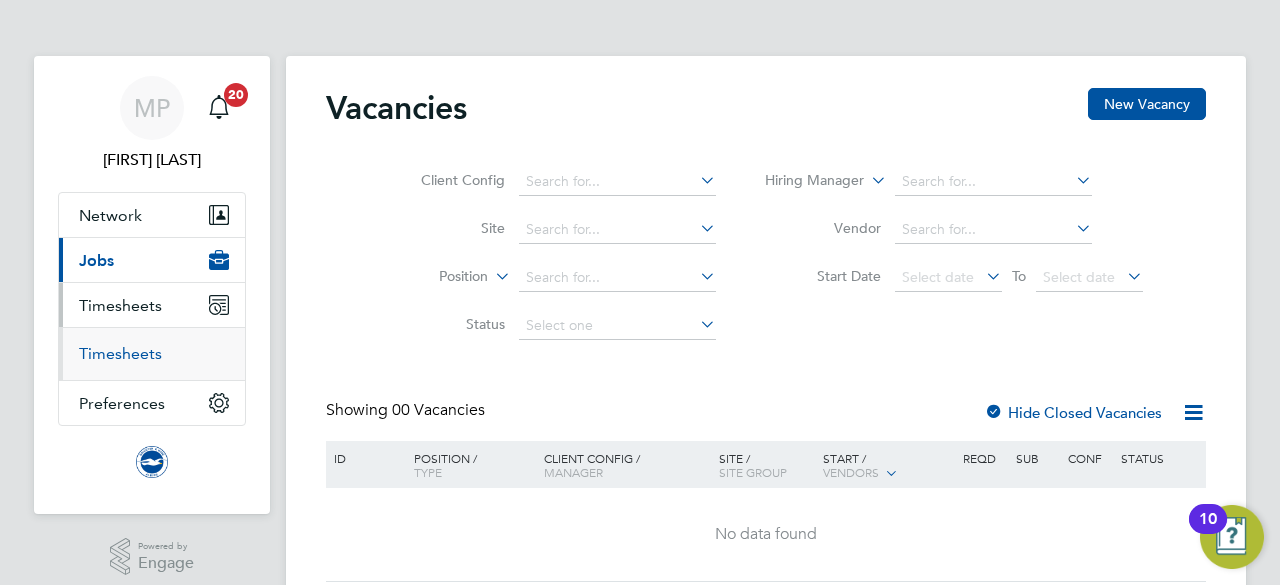 click on "Timesheets" at bounding box center (120, 353) 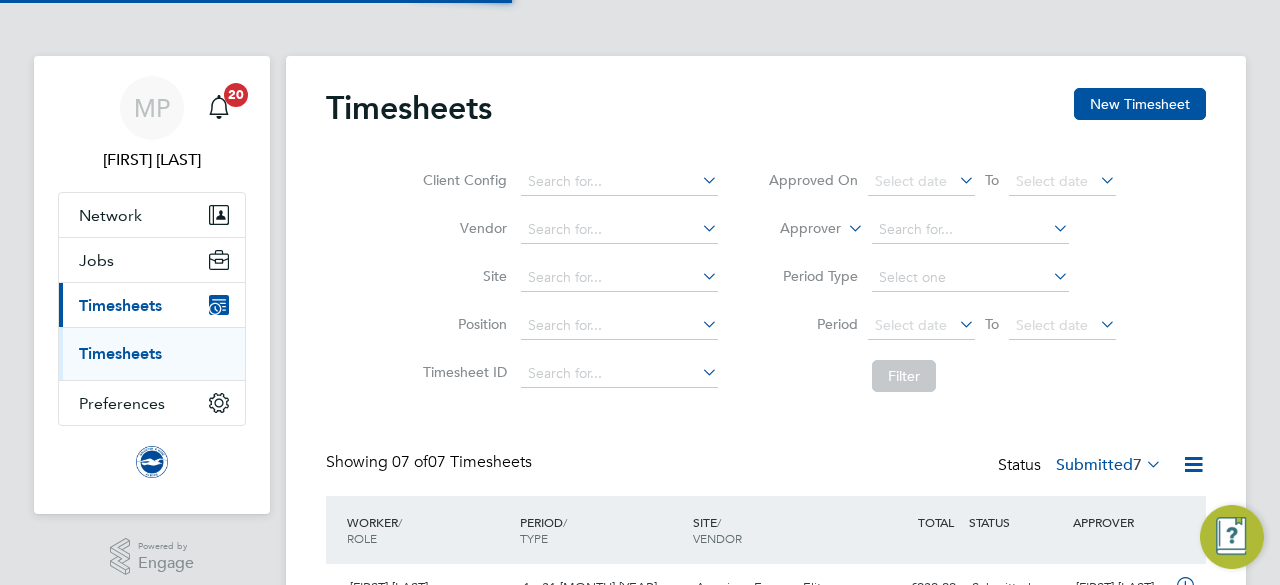 scroll, scrollTop: 10, scrollLeft: 10, axis: both 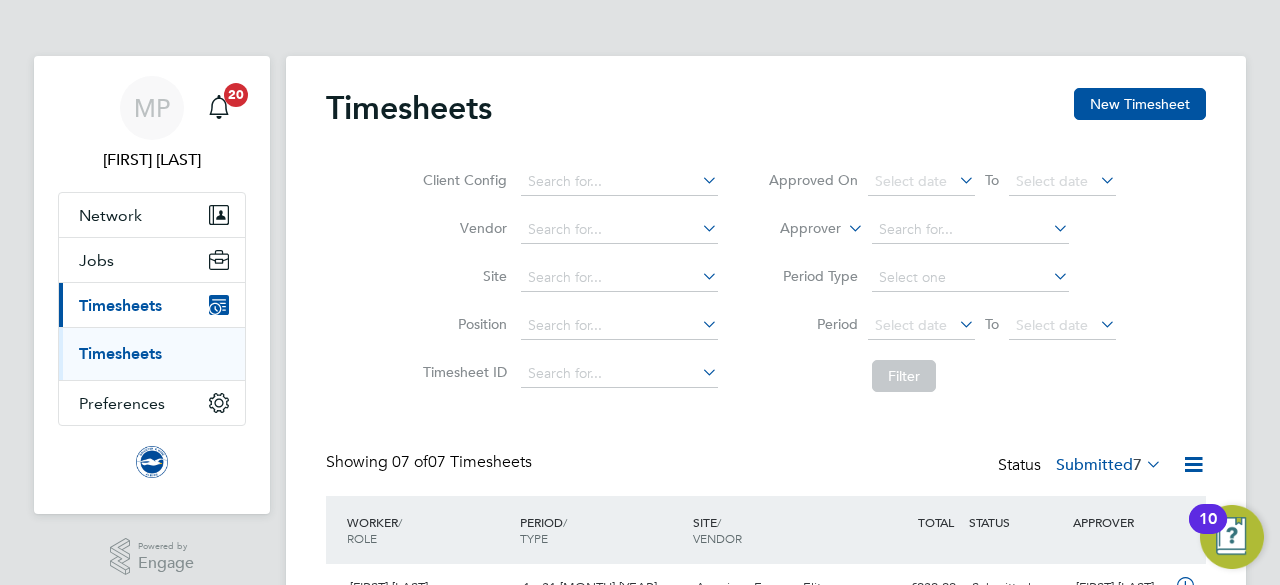 click on "Timesheets New Timesheet Client Config   Vendor   Site   Position   Timesheet ID   Approved On
Select date
To
Select date
Approver     Period Type   Period
Select date
To
Select date
Filter Showing   07 of  07 Timesheets Status  Submitted  7  WORKER  / ROLE WORKER  / PERIOD PERIOD  / TYPE SITE  / VENDOR TOTAL   TOTAL  / STATUS STATUS APPROVER Rui Buckland Development Centre Coach   1 - 31 Jul 2025 1 - 31 Jul 2025 Manual American Express Elite… Brighton & Hove Albion £232.22 Submitted Submitted Mark Pedrick Lloyd Webb Development Centre Coach   1 - 31 Jul 2025 1 - 31 Jul 2025 Manual Off Site Brighton & Hove Albion £81.96 Submitted Submitted Mark Pedrick Bradley Smith Development Centre Coach   1 - 31 Jul 2025 1 - 31 Jul 2025 Manual American Express Elite… Brighton & Hove Albion £61.47 Submitted Submitted Mark Pedrick Jamie Hollis Development Centre Coach   1 - 31 Jul 2025 1 - 31 Jul 2025 Manual Off Site Brighton & Hove Albion £40.98 Submitted Submitted" 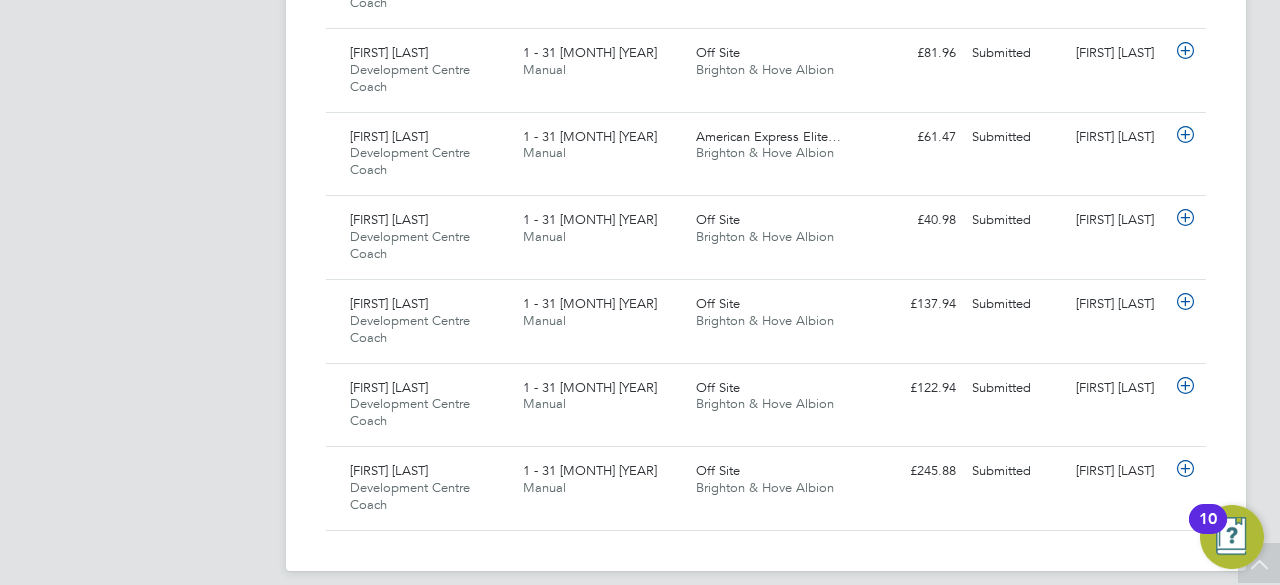 scroll, scrollTop: 634, scrollLeft: 0, axis: vertical 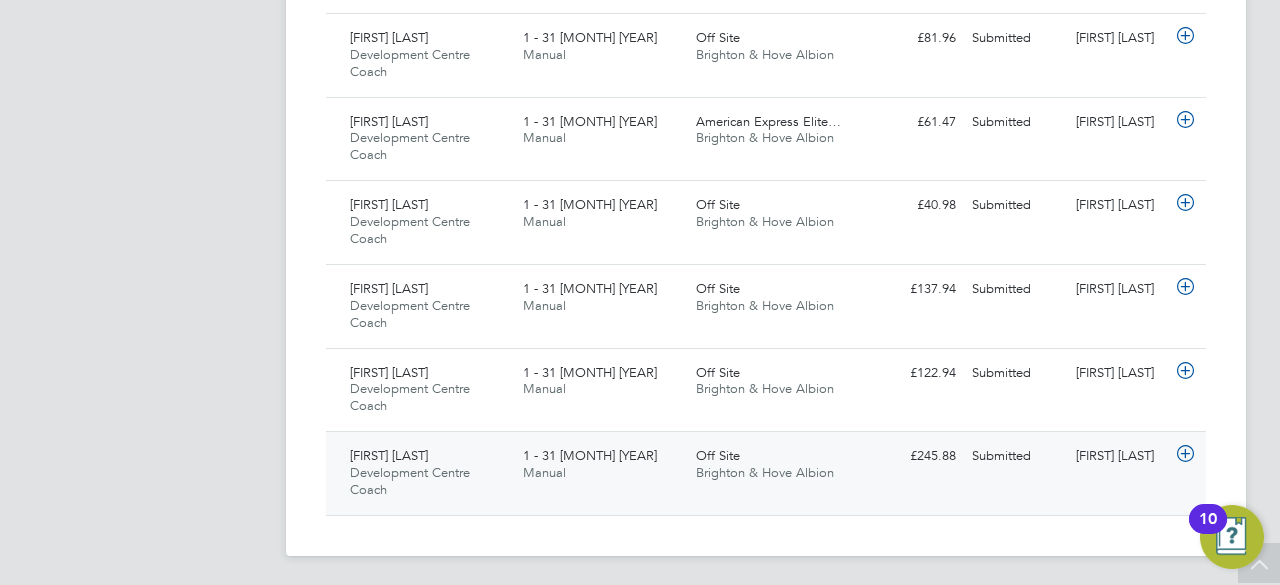 click on "Tyrone Madhani Development Centre Coach   1 - 31 Jul 2025" 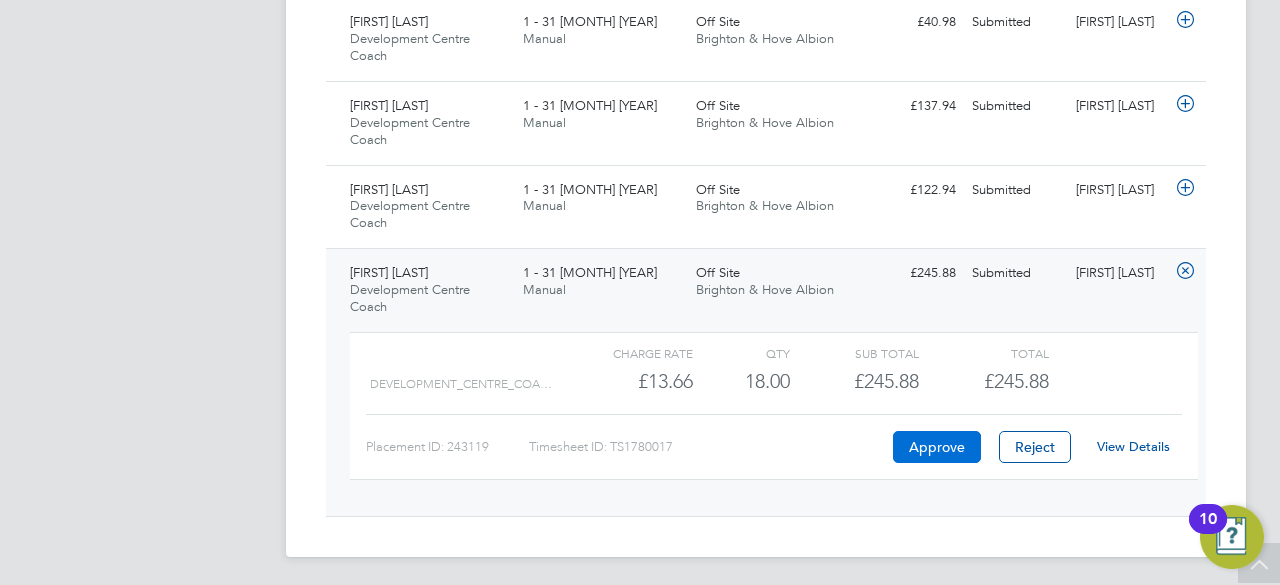 click on "Approve" 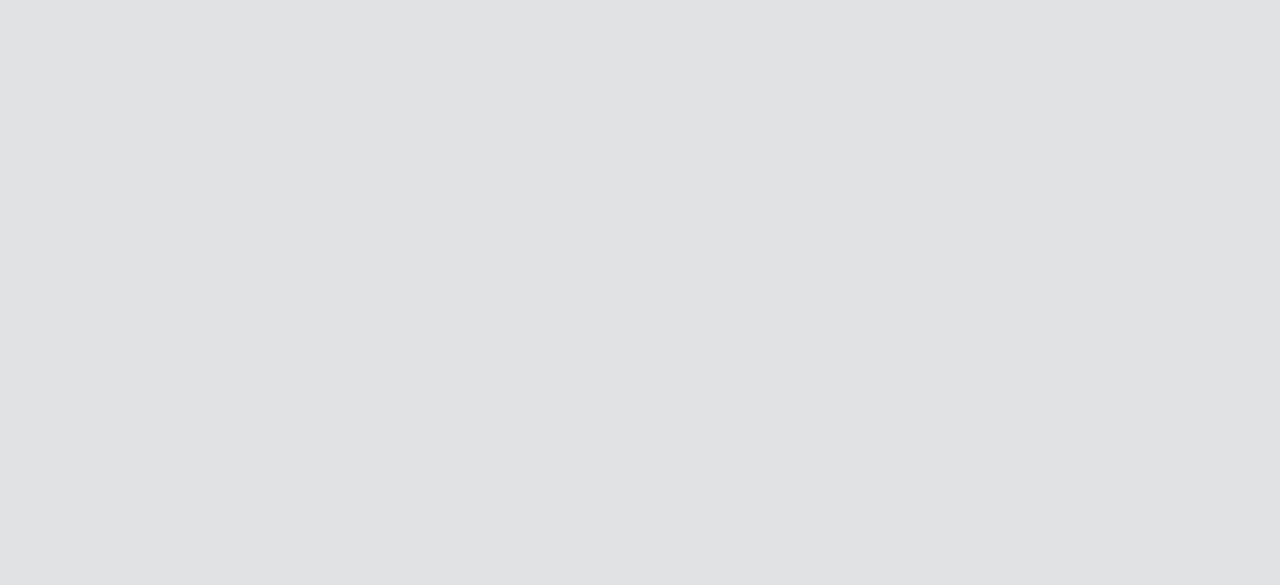 scroll, scrollTop: 0, scrollLeft: 0, axis: both 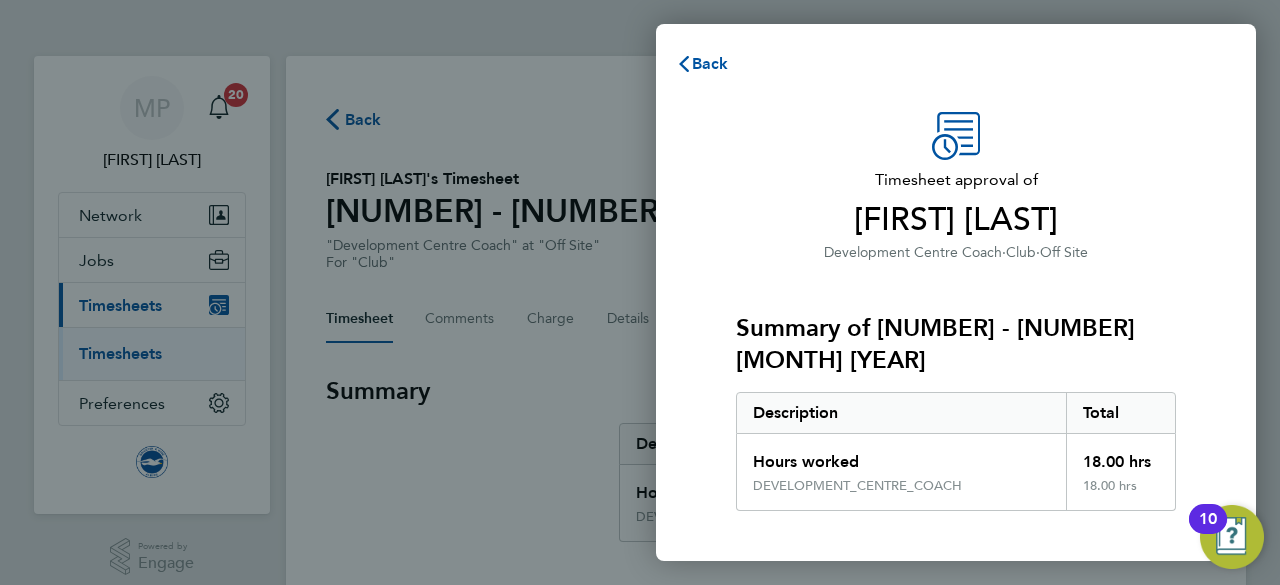 click on "Timesheet approval of   Tyrone Madhani   Development Centre Coach   ·   Club   ·   Off Site   Summary of 01 - 31 Jul 2025   Description   Total   Hours worked   18.00 hrs   DEVELOPMENT_CENTRE_COACH   18.00 hrs  PO details  Edit   PO number   418   Start date   01 Jan 2016   Please review all details before approving this timesheet.   Timesheets for this client cannot be approved without a PO.   Confirm Timesheet Approval" 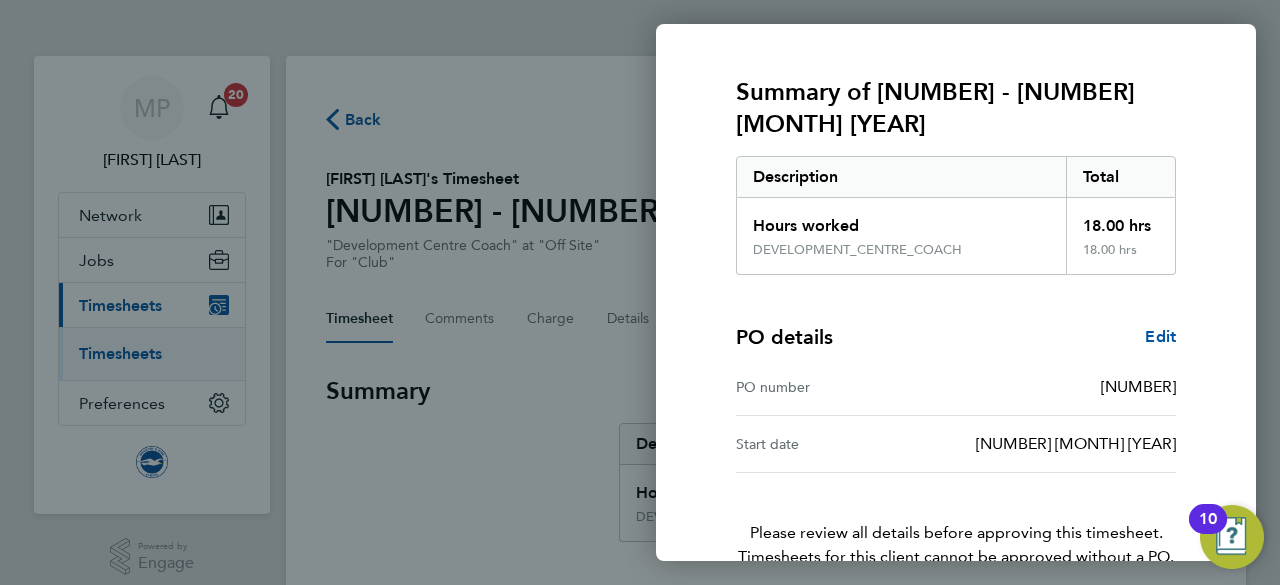 scroll, scrollTop: 314, scrollLeft: 0, axis: vertical 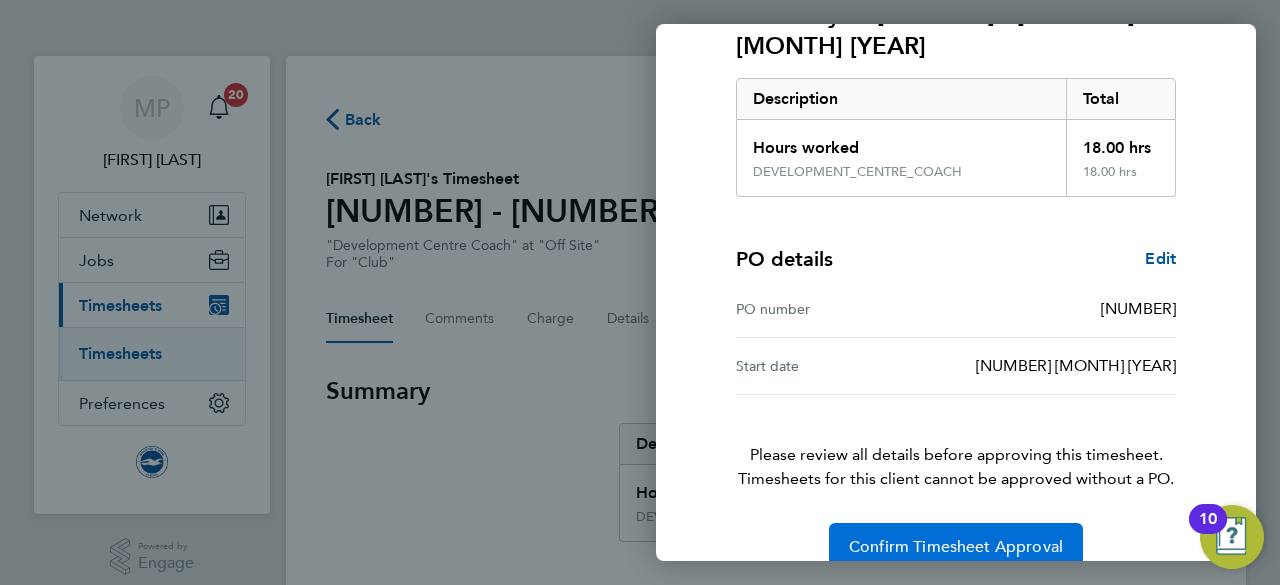 click on "Confirm Timesheet Approval" 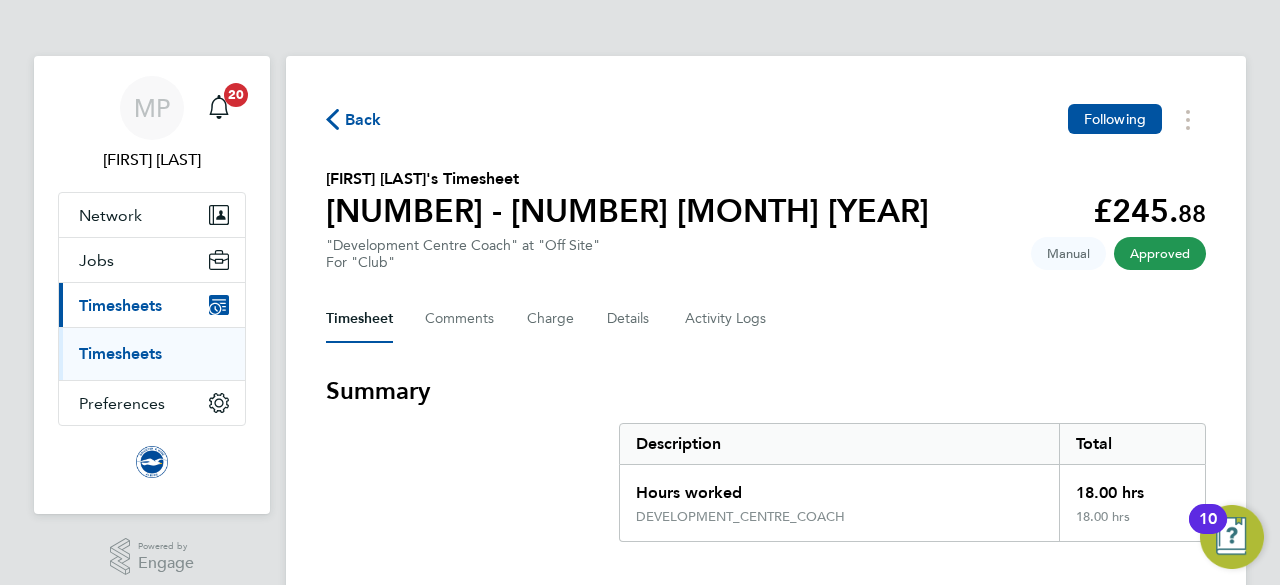 click on "Timesheets" at bounding box center [120, 353] 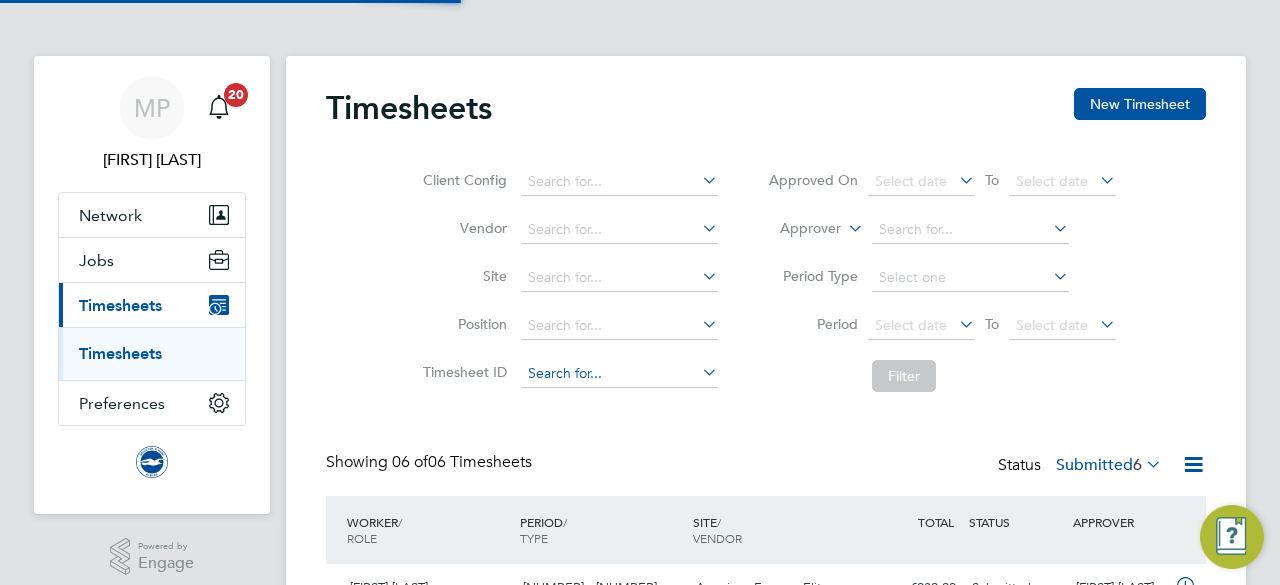 scroll, scrollTop: 10, scrollLeft: 10, axis: both 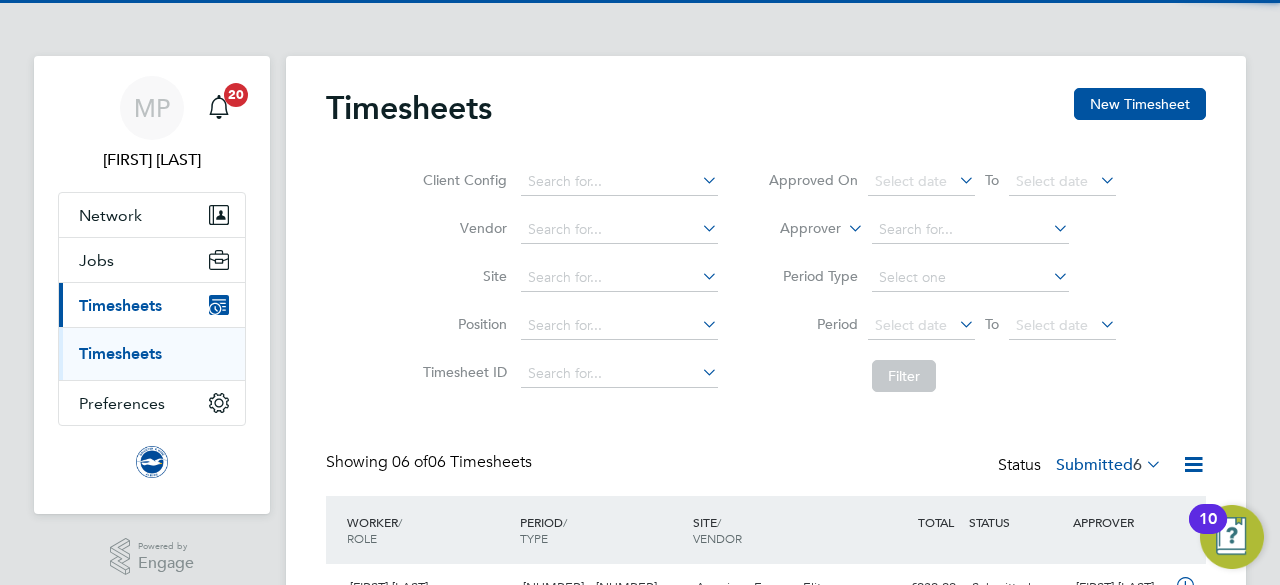 type 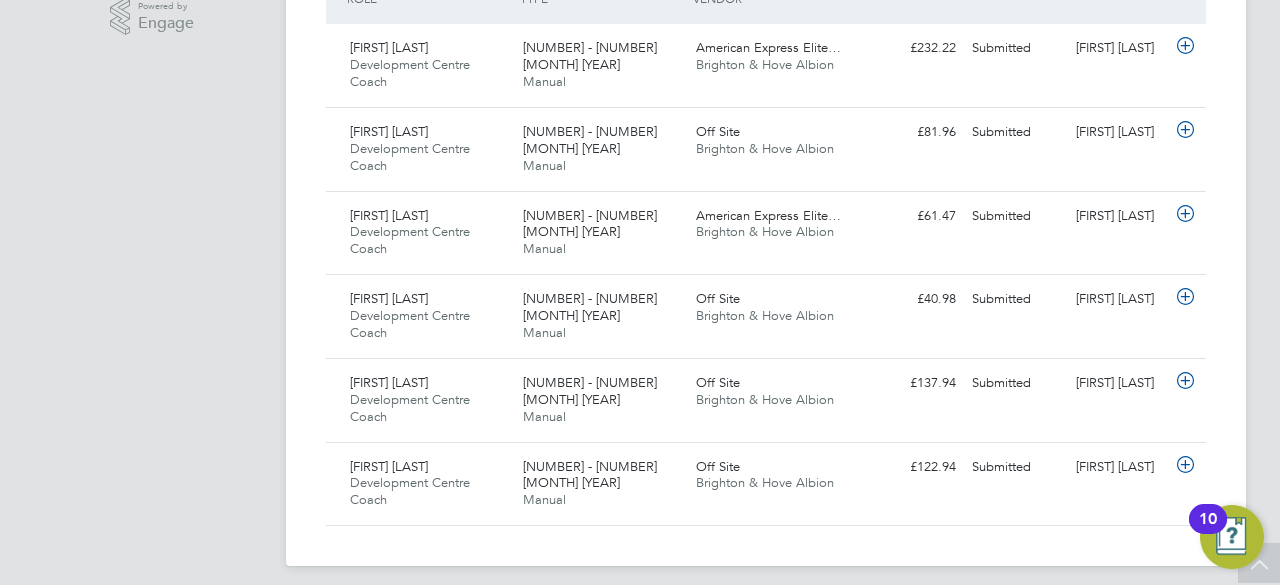 scroll, scrollTop: 550, scrollLeft: 0, axis: vertical 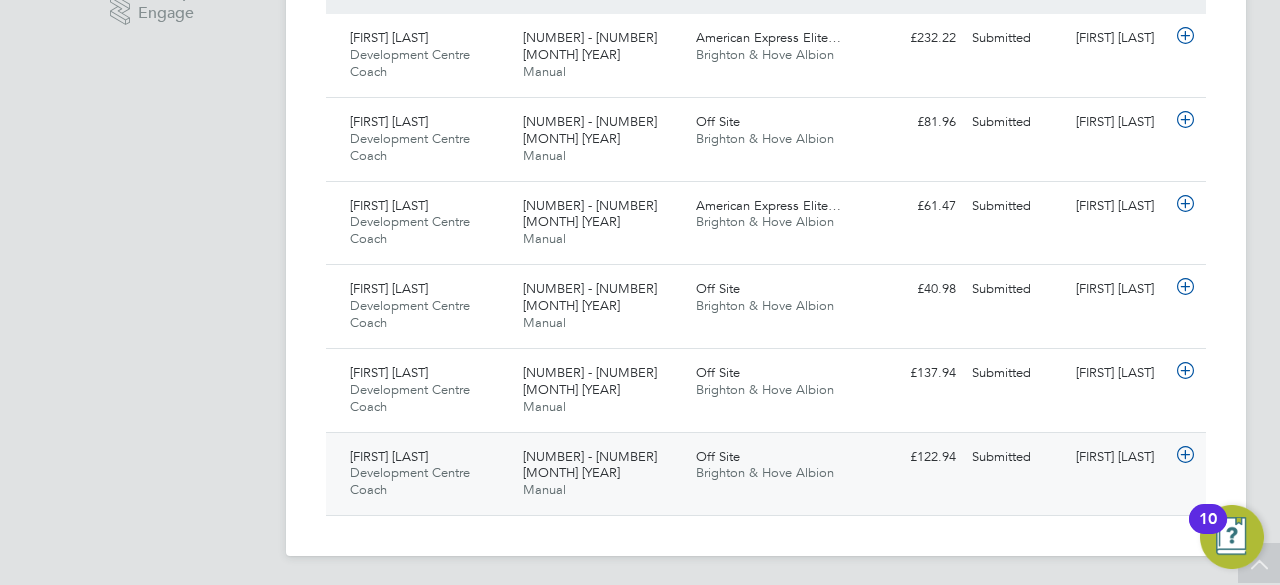 click on "Adrian Clayton Development Centre Coach   1 - 31 Jul 2025" 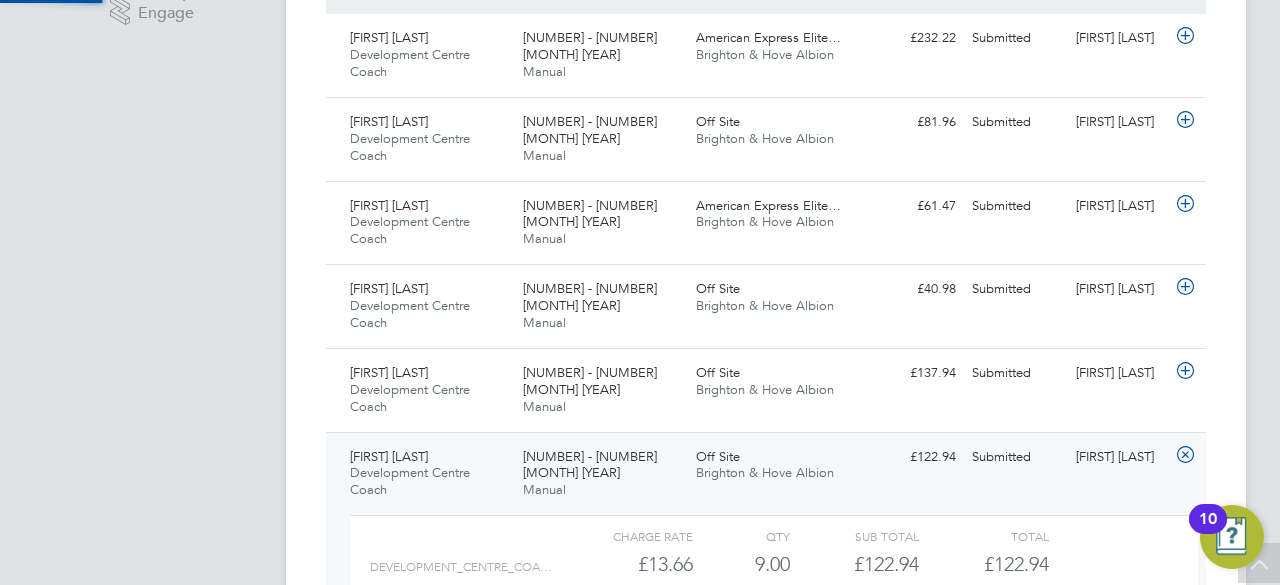 scroll, scrollTop: 10, scrollLeft: 10, axis: both 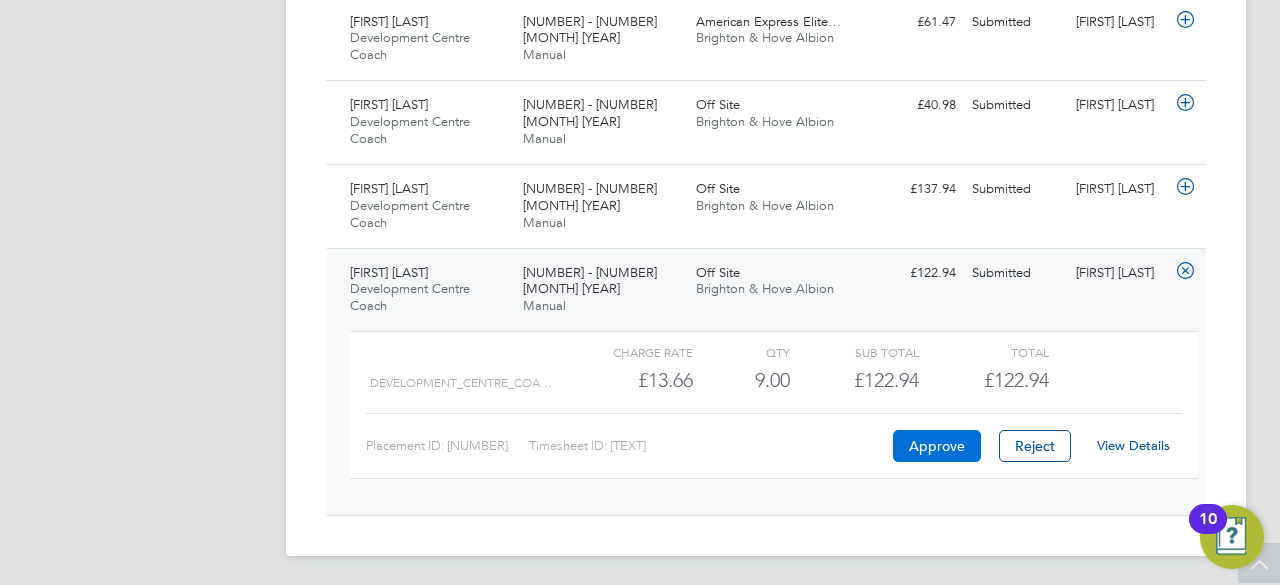 click on "Approve" 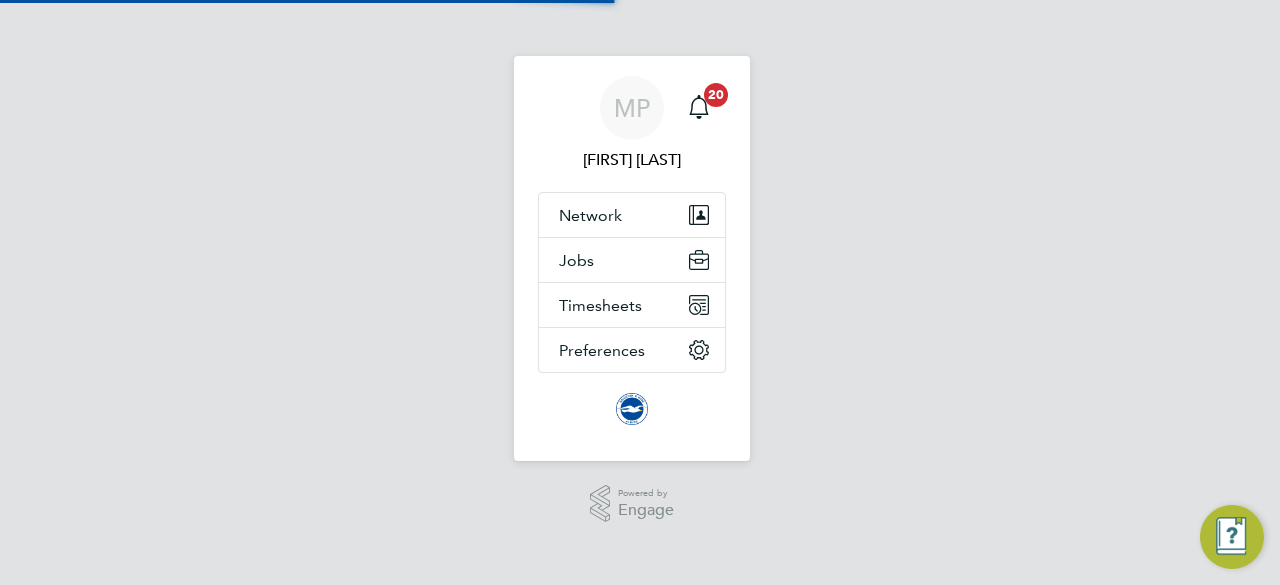 scroll, scrollTop: 0, scrollLeft: 0, axis: both 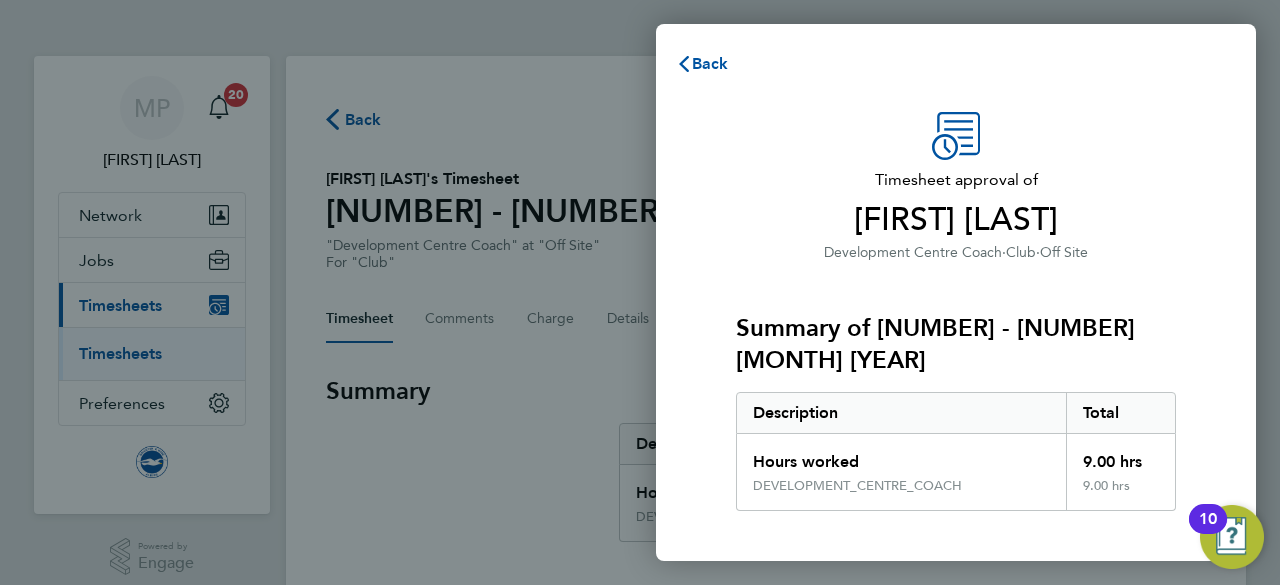 click on "Summary of 01 - 31 Jul 2025   Description   Total   Hours worked   9.00 hrs   DEVELOPMENT_CENTRE_COACH   9.00 hrs" 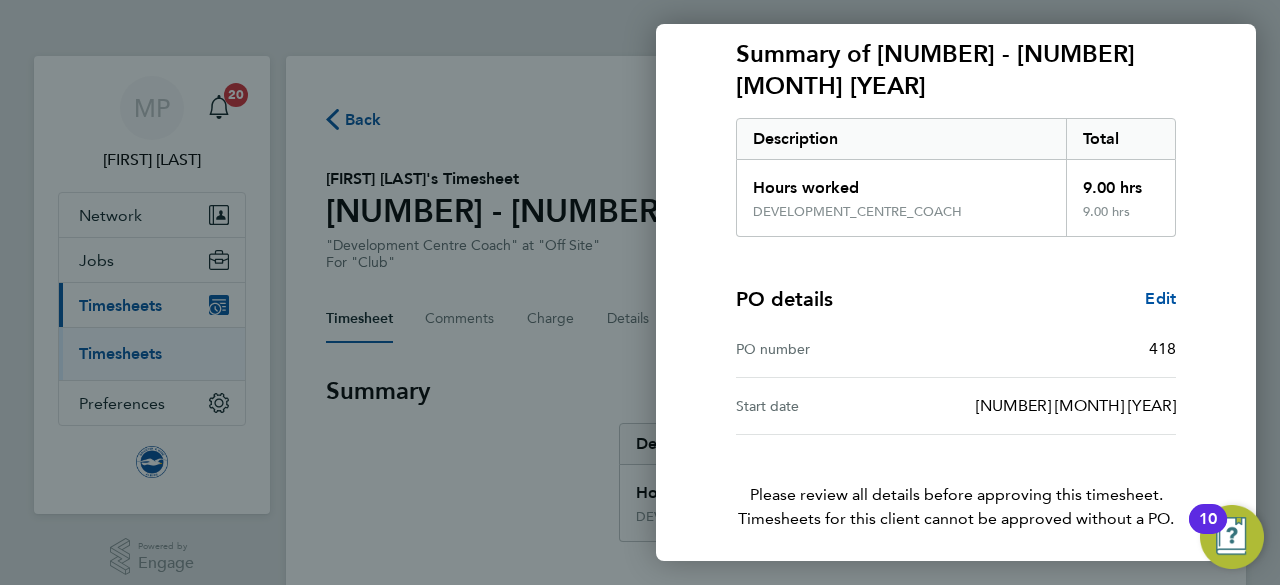 scroll, scrollTop: 314, scrollLeft: 0, axis: vertical 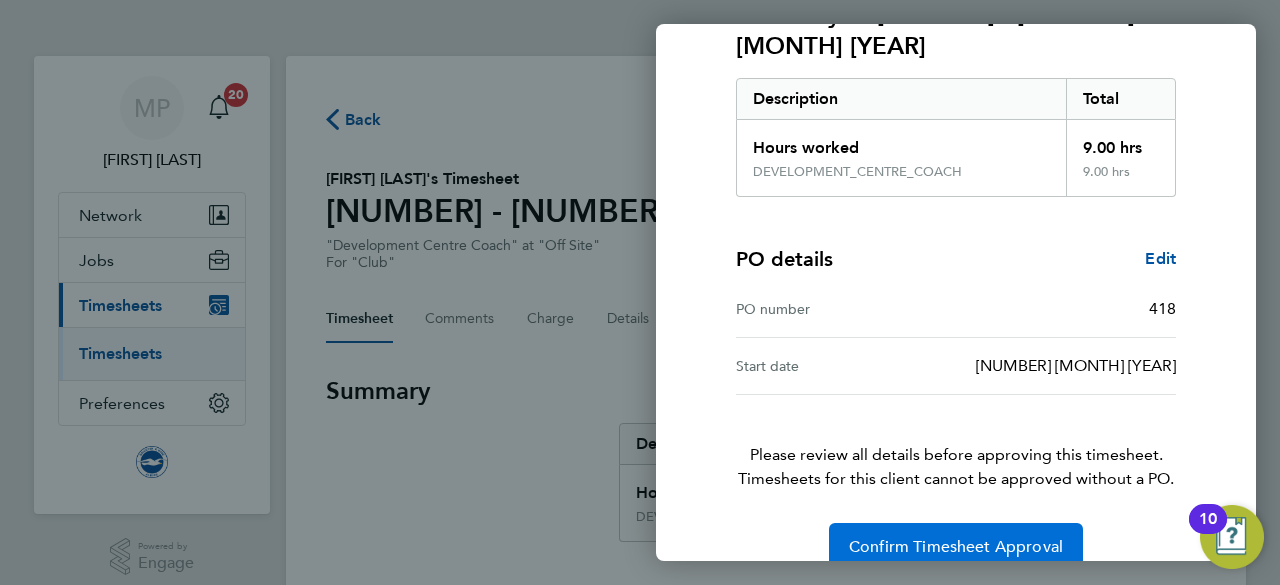 click on "Confirm Timesheet Approval" 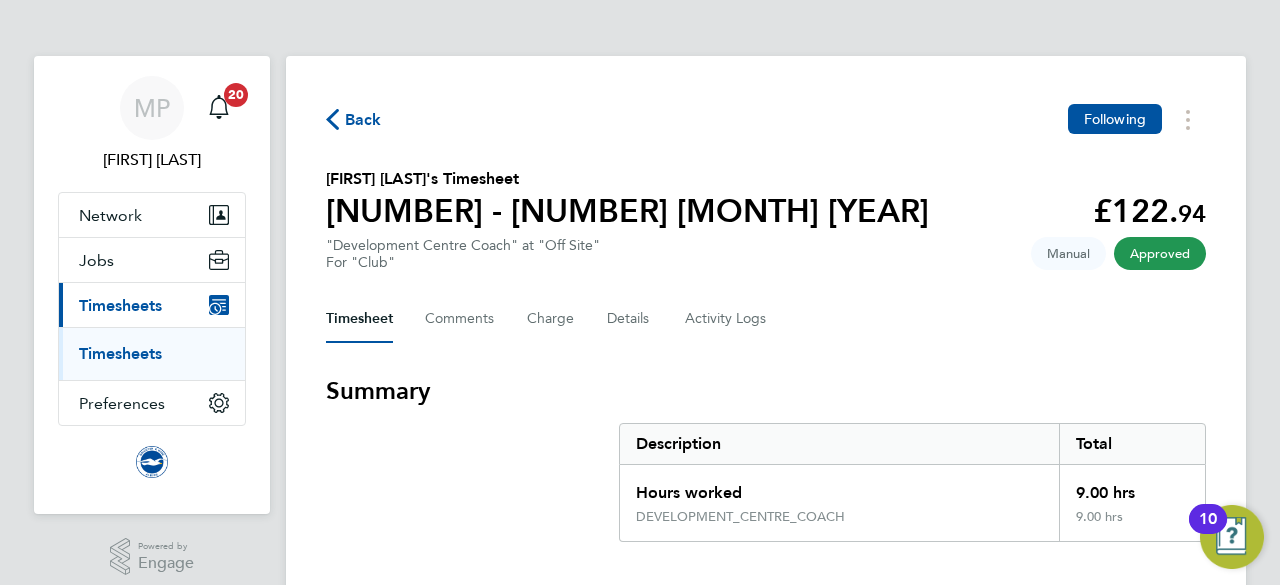 click on "Timesheets" at bounding box center [120, 353] 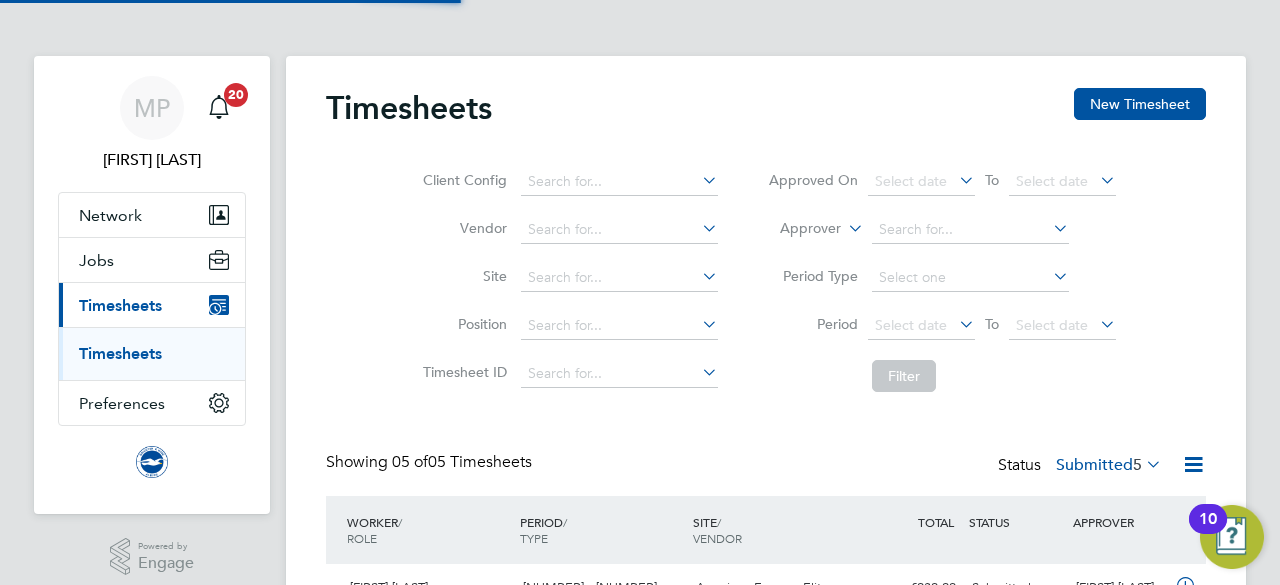 scroll, scrollTop: 10, scrollLeft: 10, axis: both 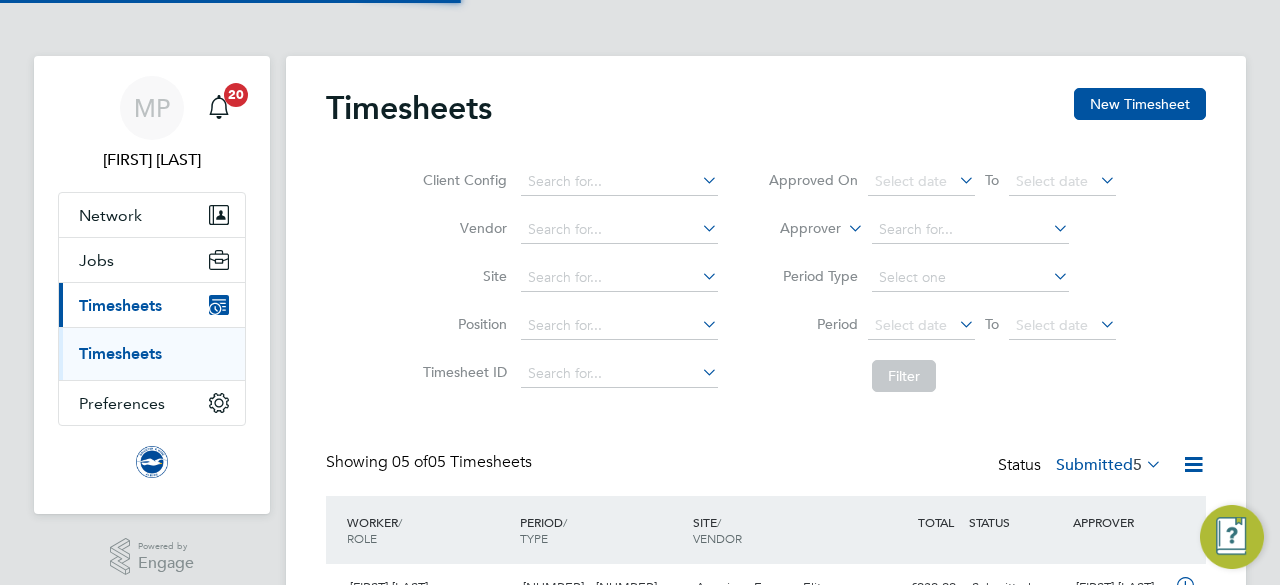 type 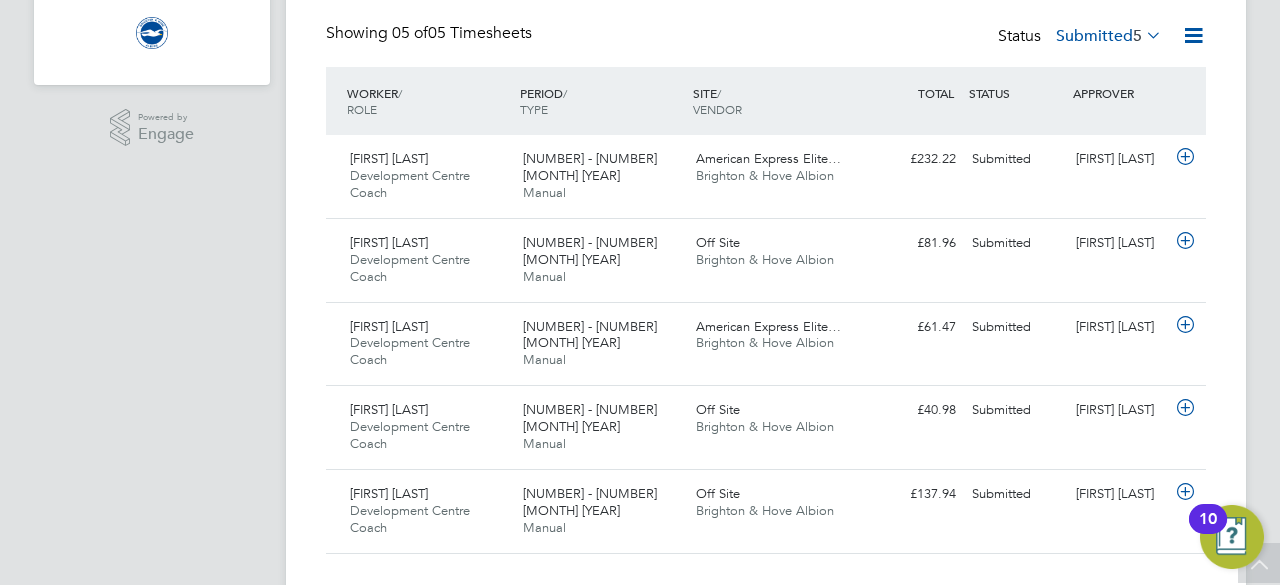 scroll, scrollTop: 466, scrollLeft: 0, axis: vertical 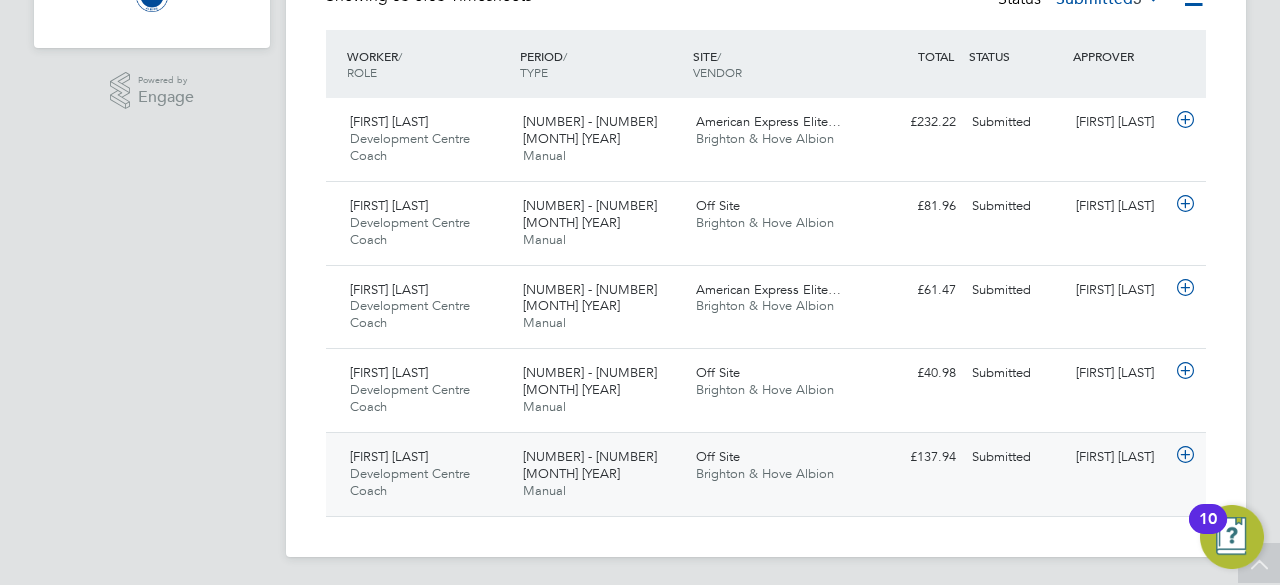 click on "Uthman Akitoye Development Centre Coach   1 - 31 Jul 2025" 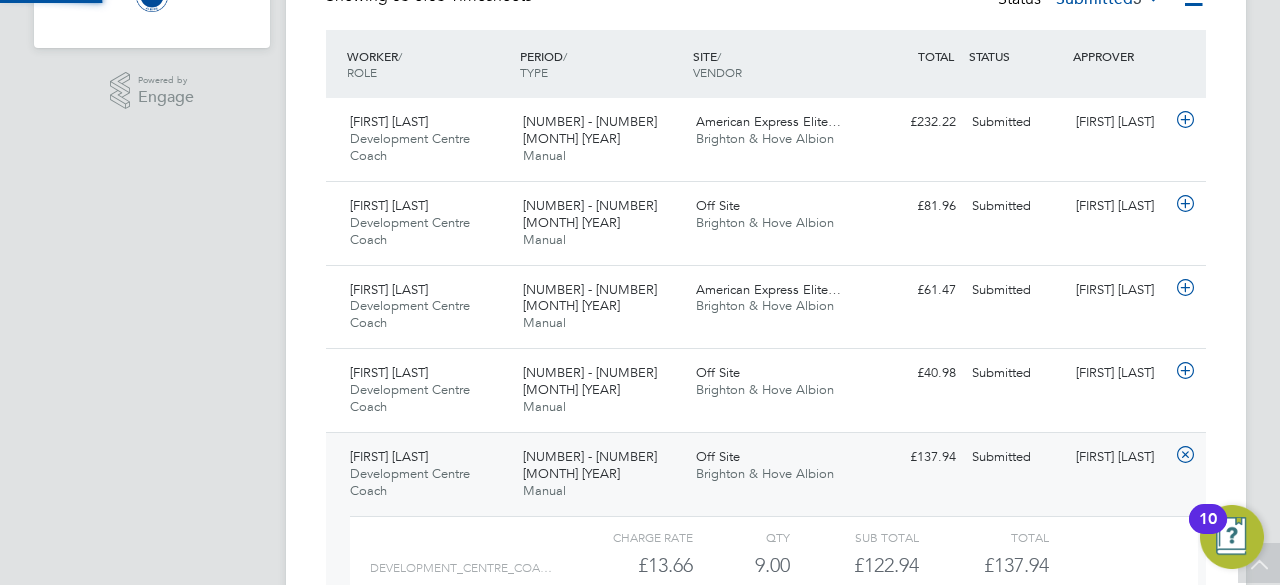 scroll, scrollTop: 10, scrollLeft: 10, axis: both 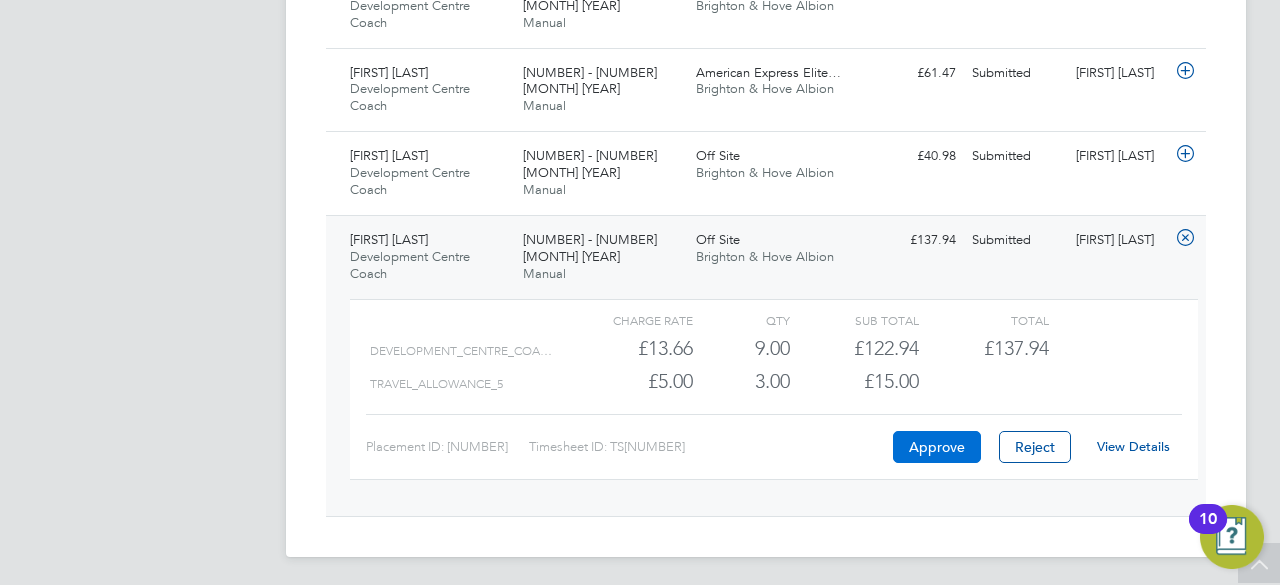 click on "Approve" 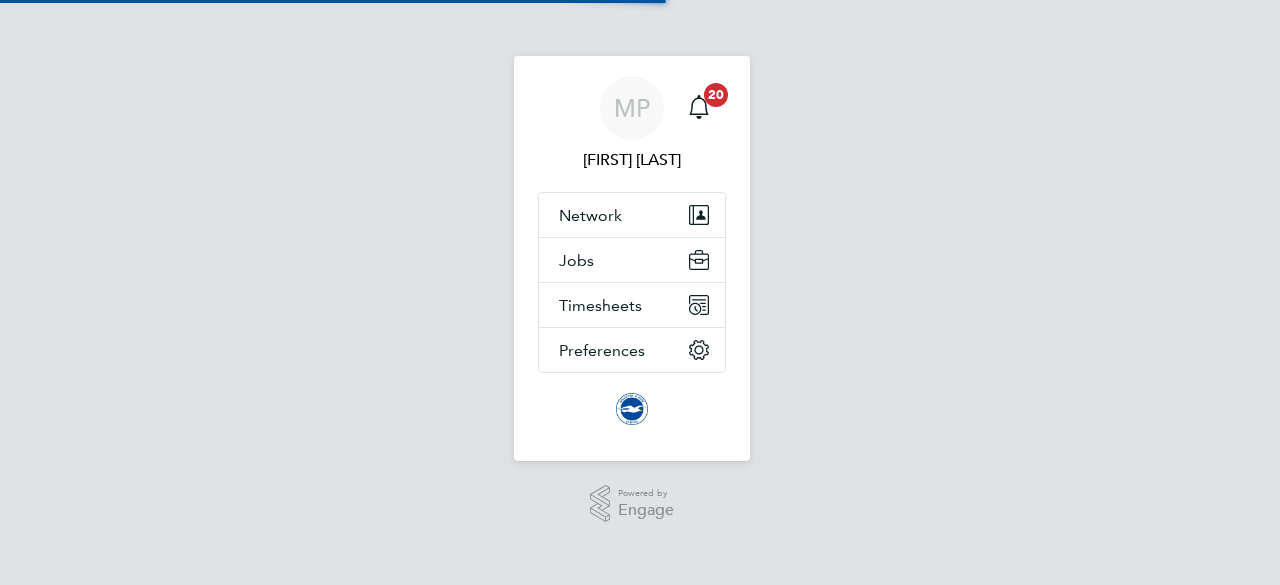 scroll, scrollTop: 0, scrollLeft: 0, axis: both 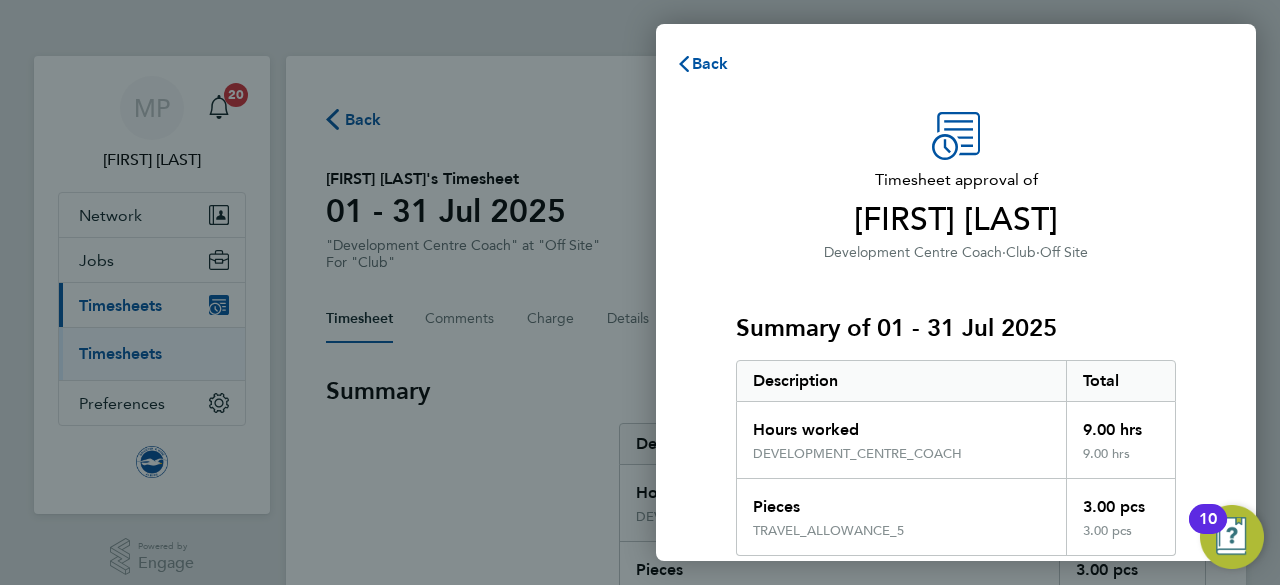 click on "Add time for Sat 19 Jul" 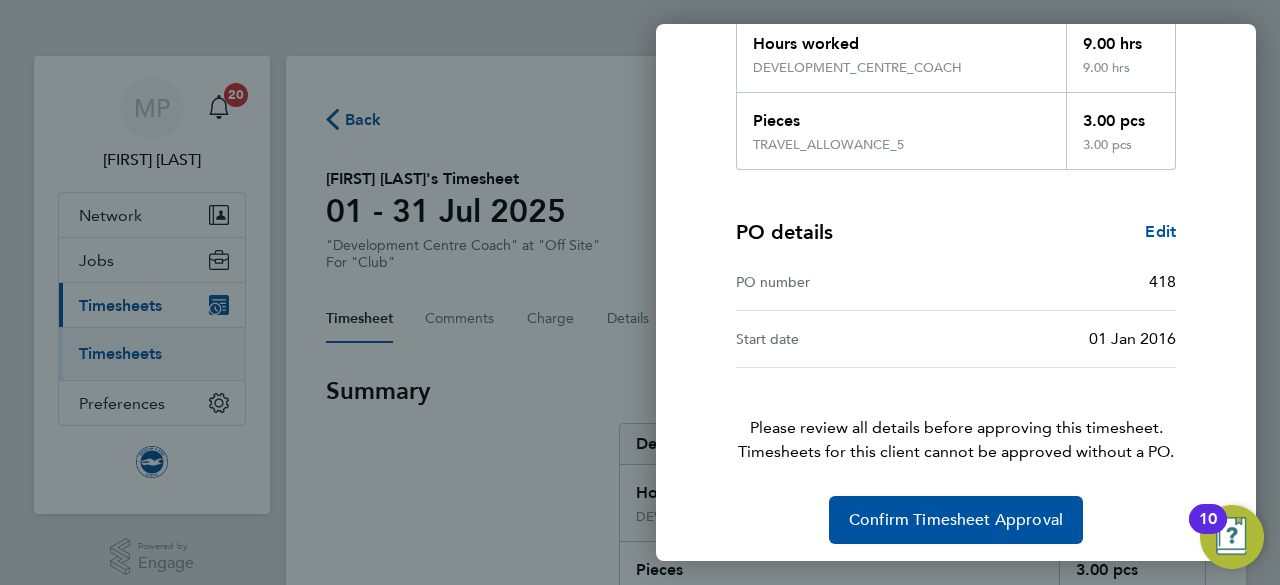 scroll, scrollTop: 390, scrollLeft: 0, axis: vertical 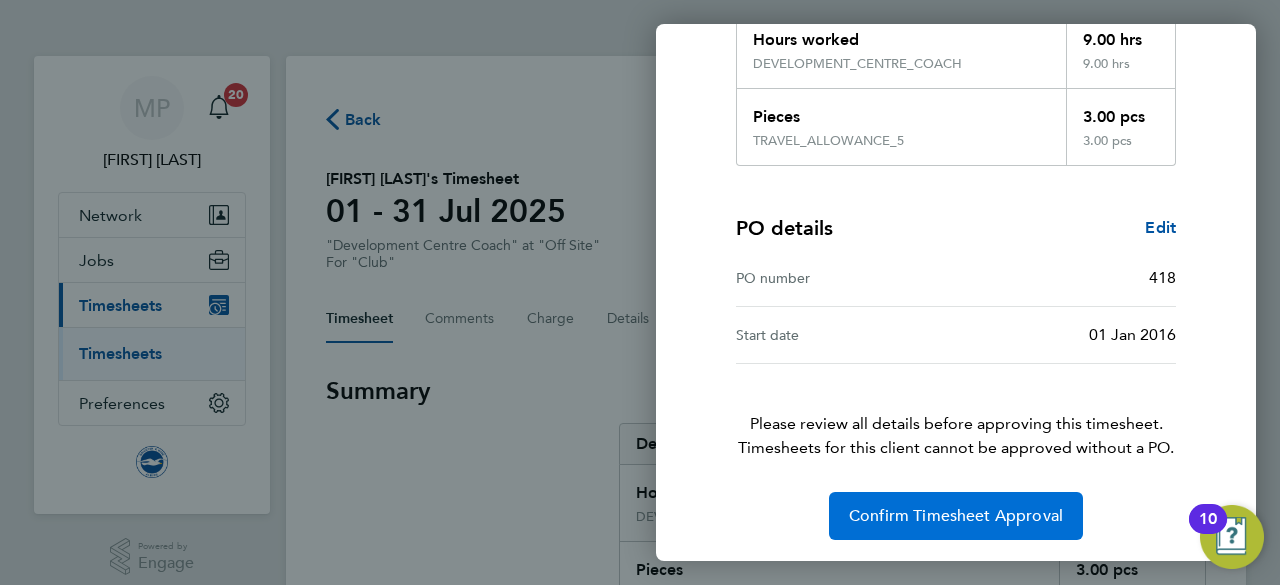 click on "Confirm Timesheet Approval" 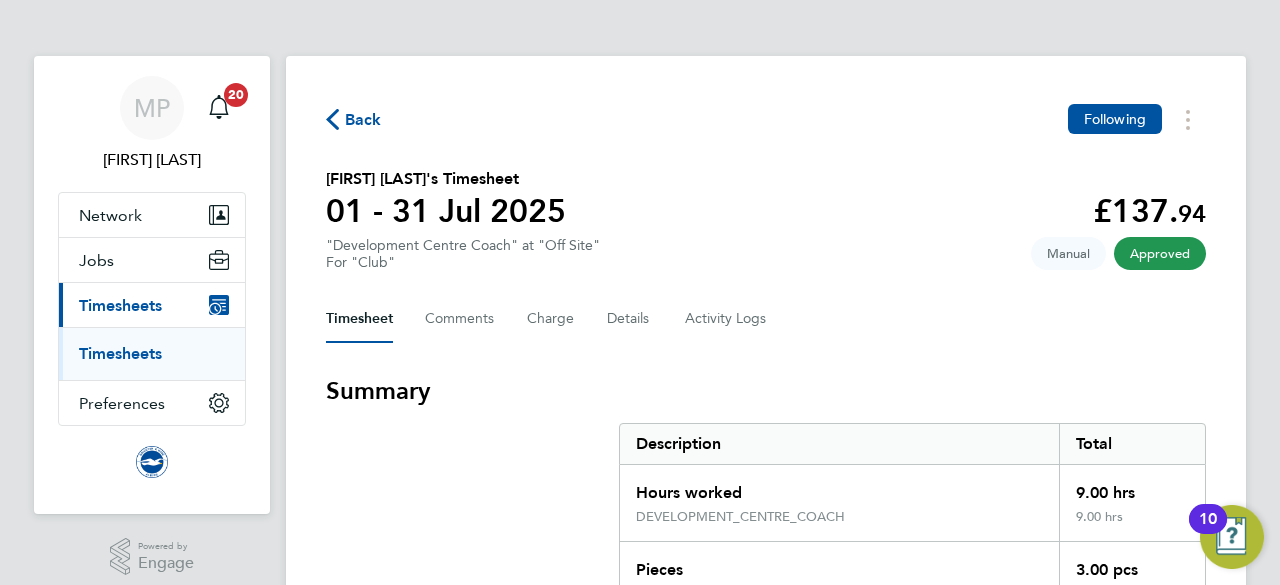 type 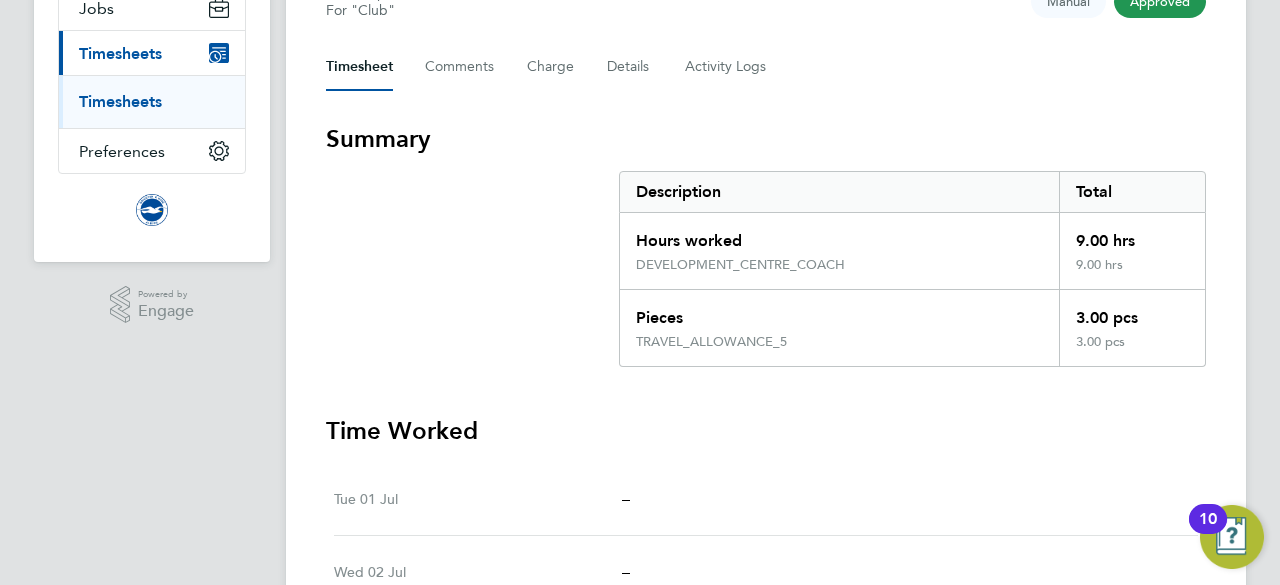 scroll, scrollTop: 40, scrollLeft: 0, axis: vertical 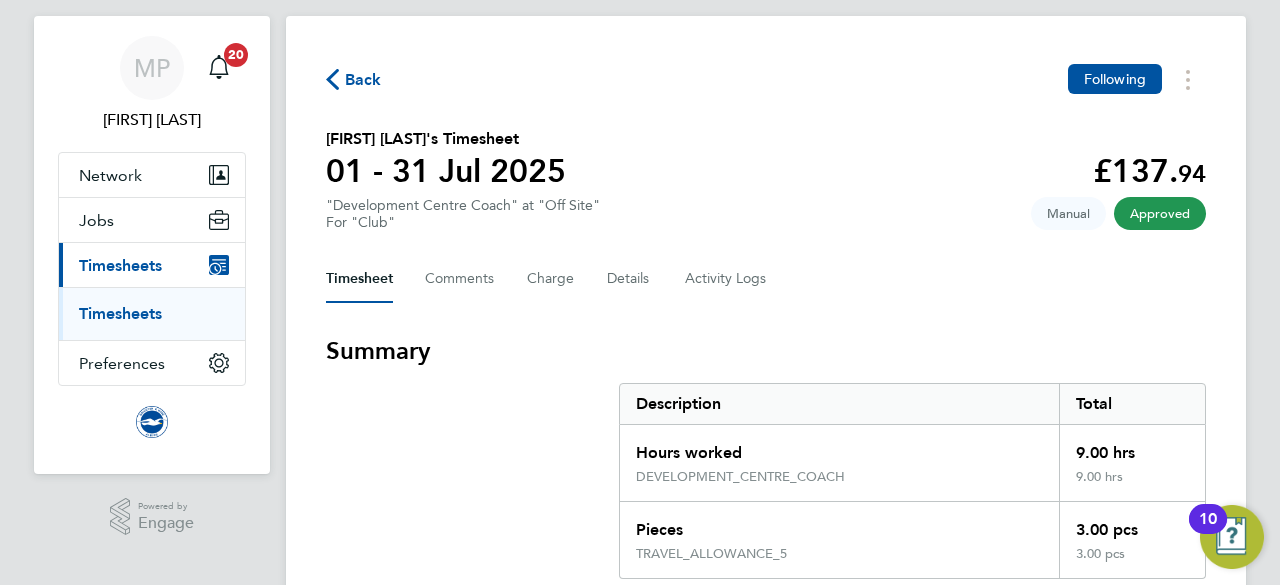 click on "Timesheets" at bounding box center (120, 313) 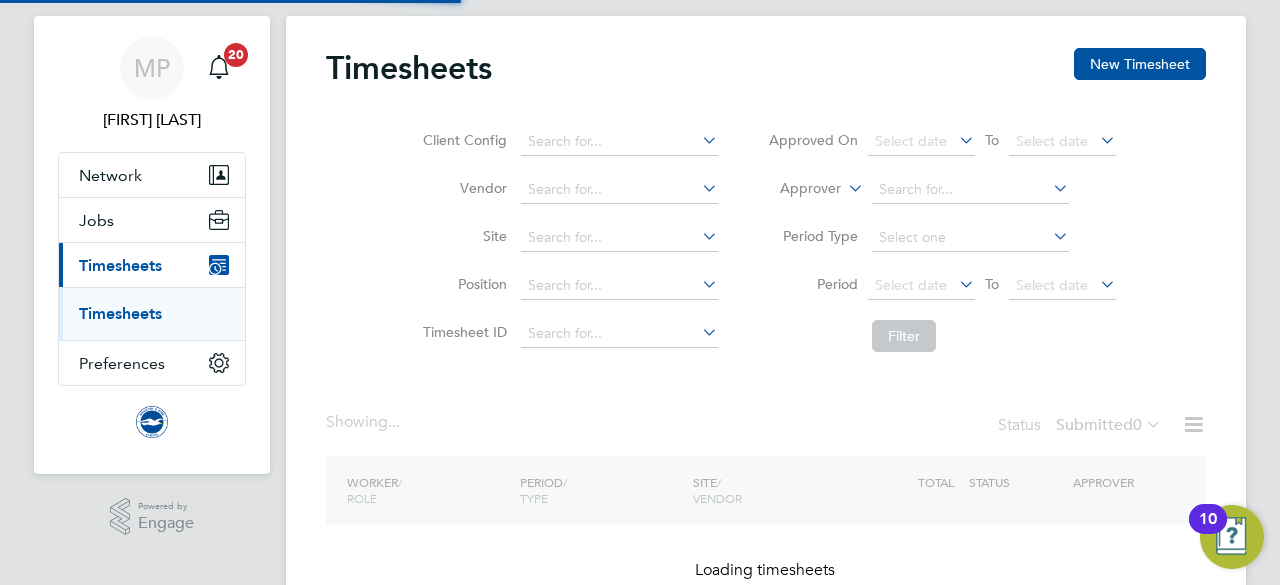 scroll, scrollTop: 0, scrollLeft: 0, axis: both 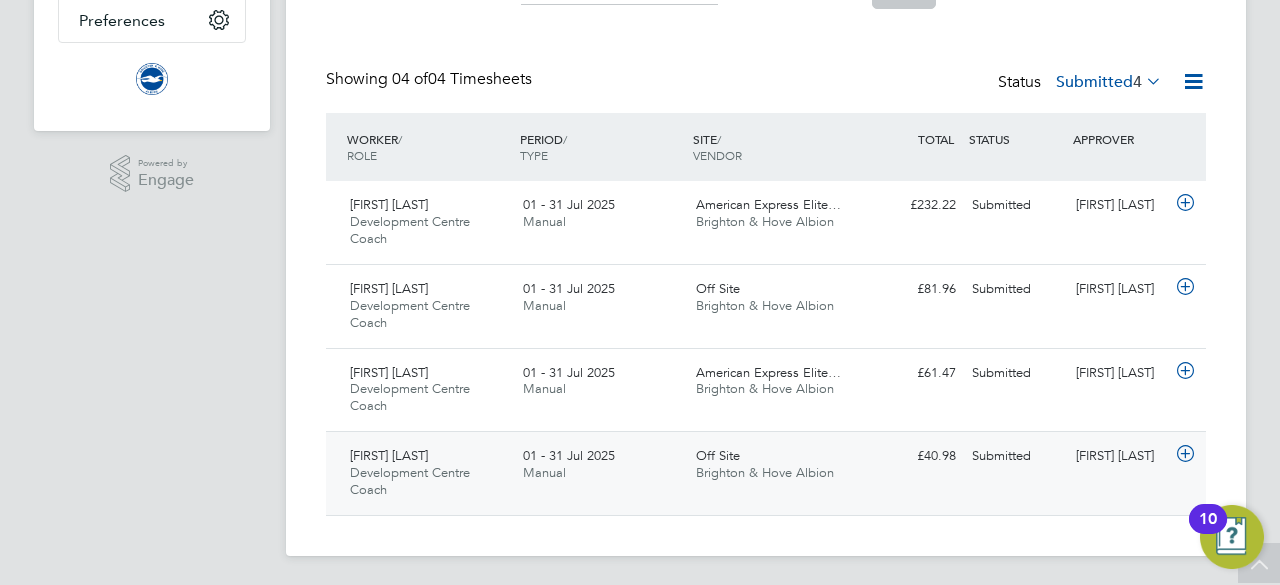 click on "[FIRST] [LAST]" 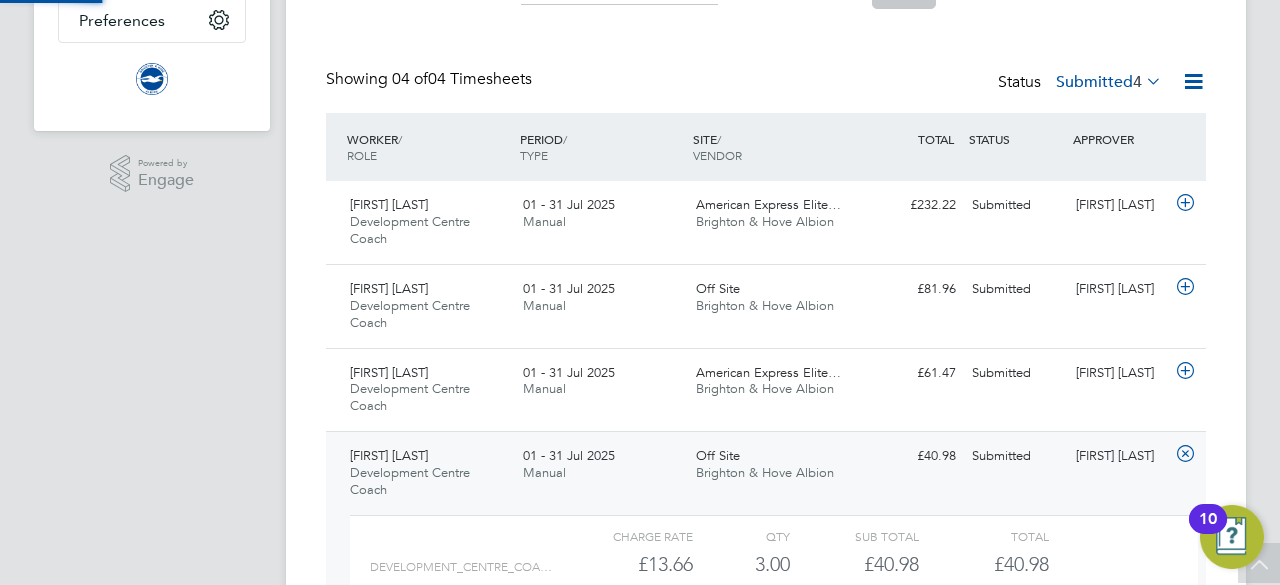 scroll, scrollTop: 10, scrollLeft: 10, axis: both 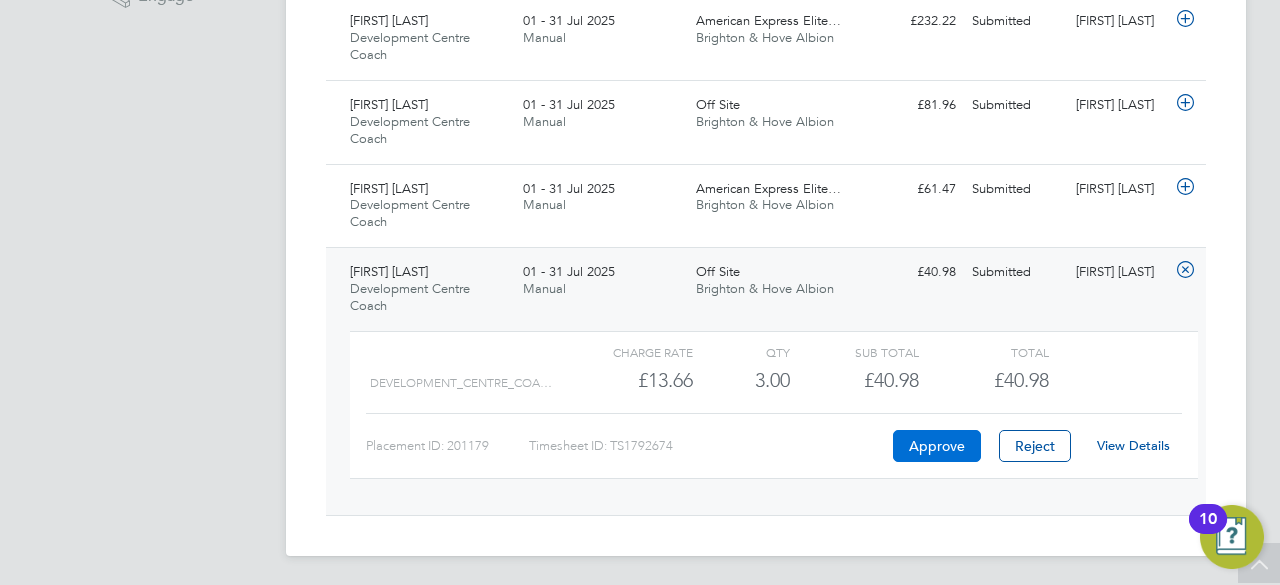click on "Approve" 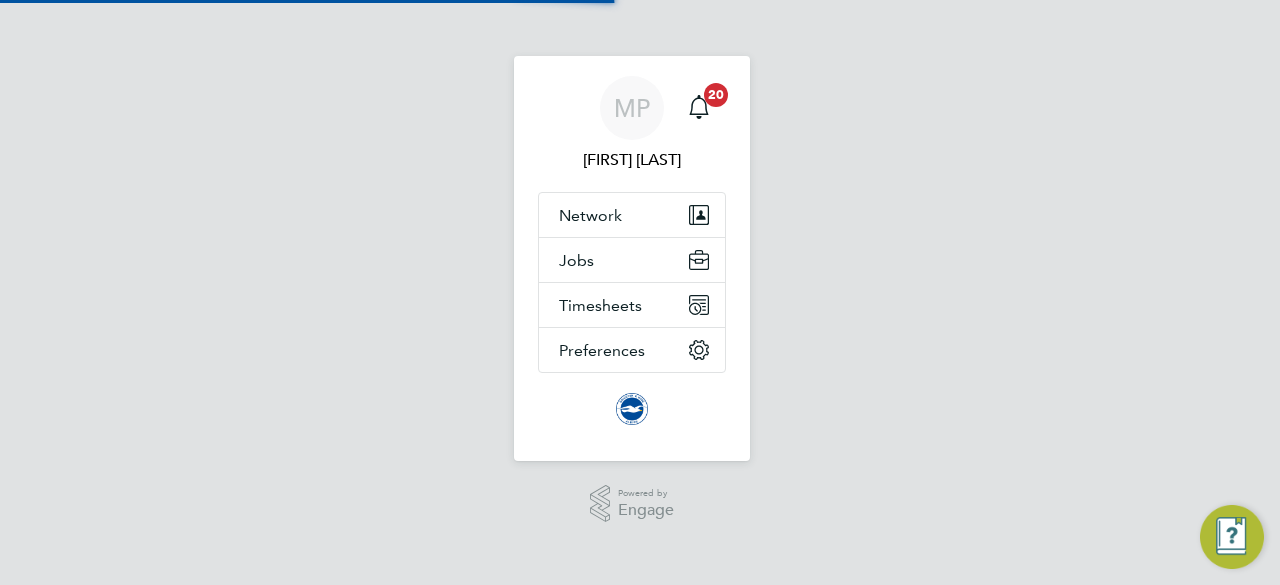 scroll, scrollTop: 0, scrollLeft: 0, axis: both 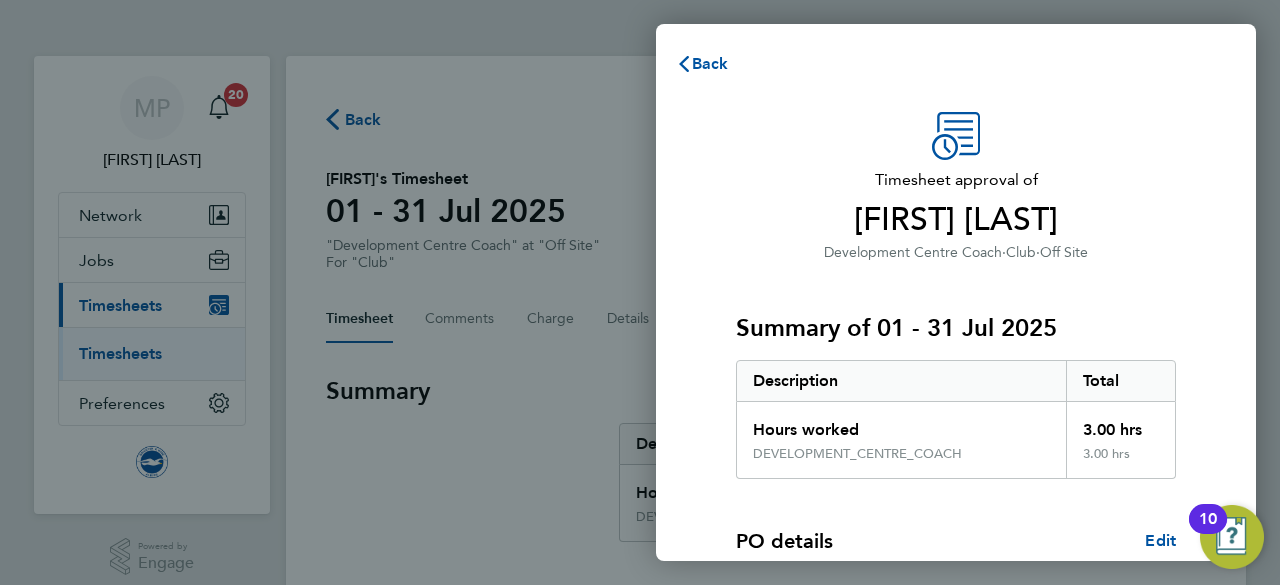 click on "Development Centre Coach   ·   Club   ·   Off Site" 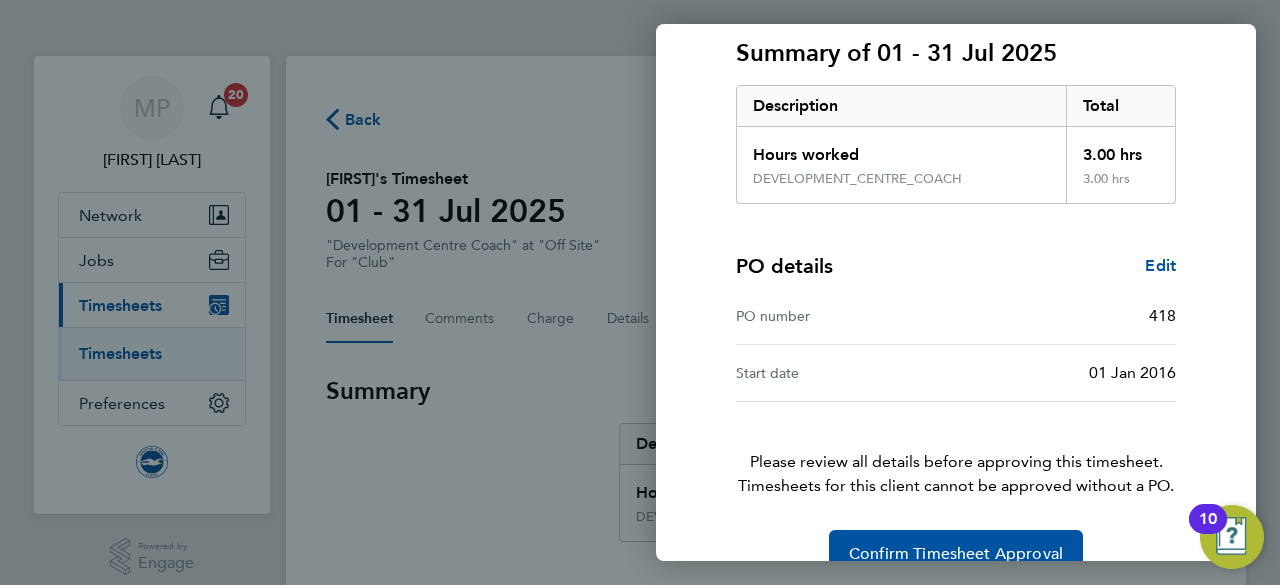 scroll, scrollTop: 314, scrollLeft: 0, axis: vertical 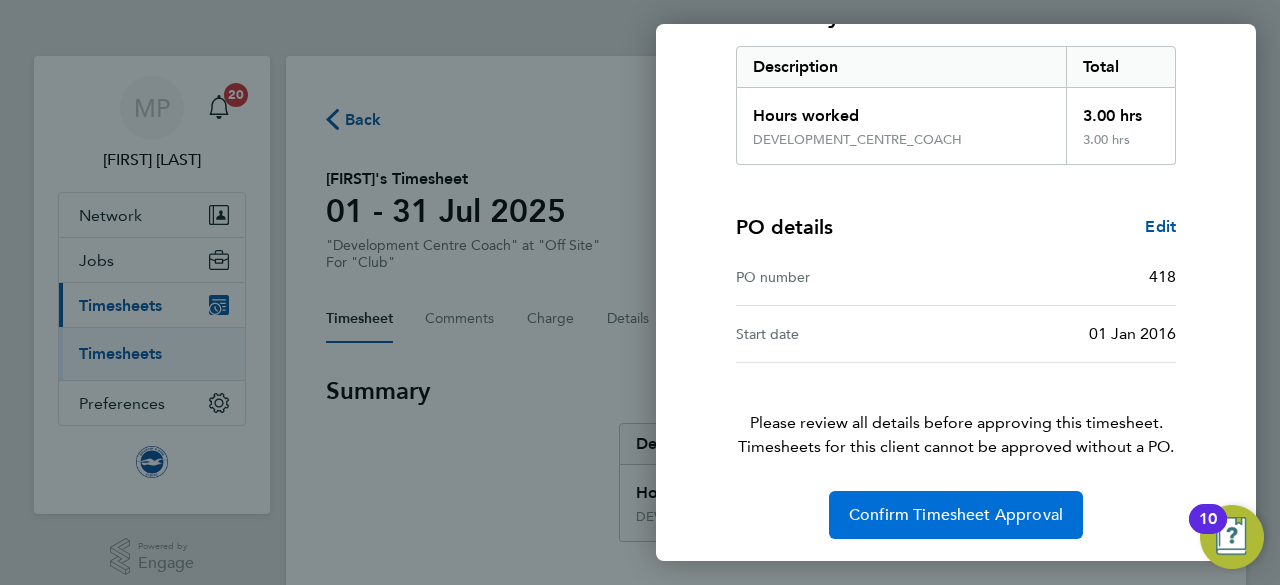 click on "Confirm Timesheet Approval" 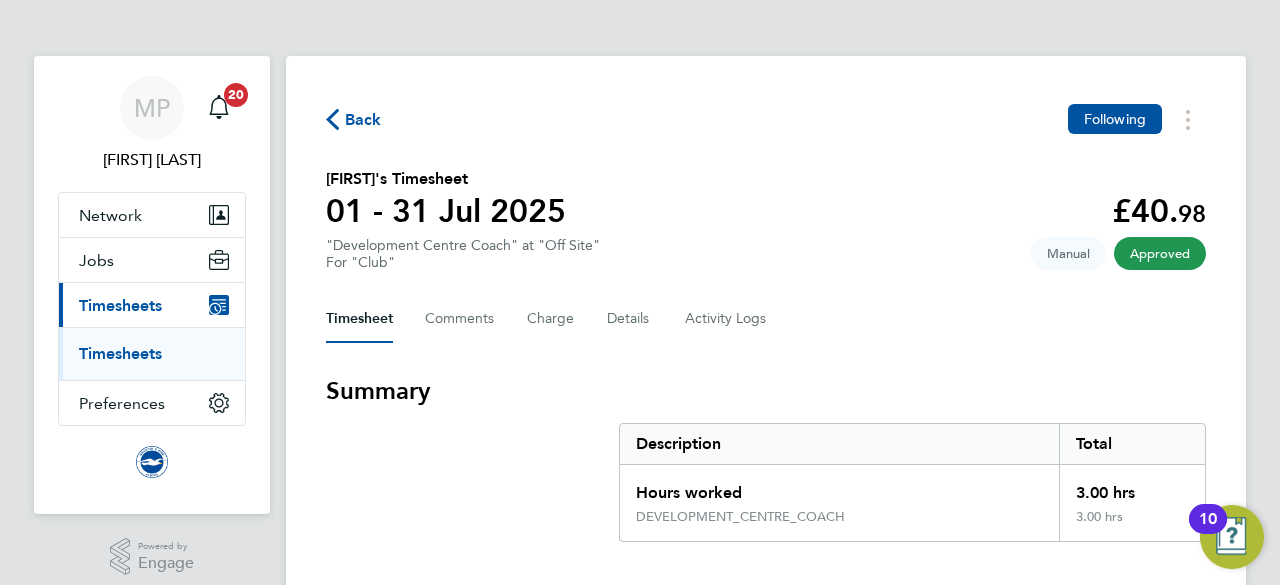 click on "Timesheets" at bounding box center [120, 353] 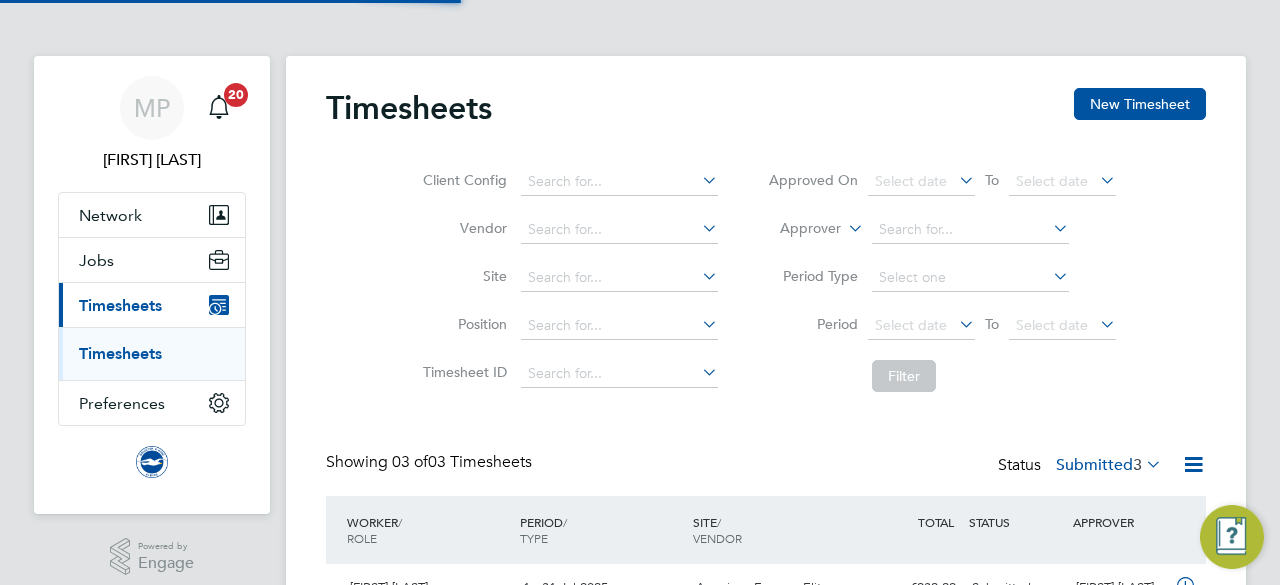 scroll, scrollTop: 10, scrollLeft: 10, axis: both 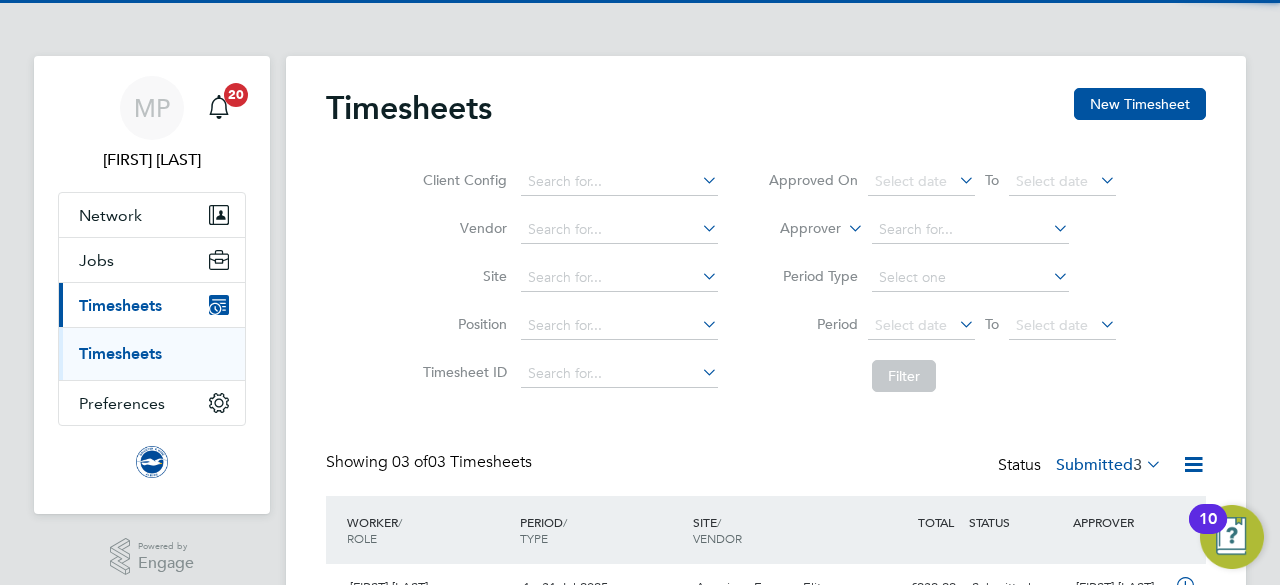 type 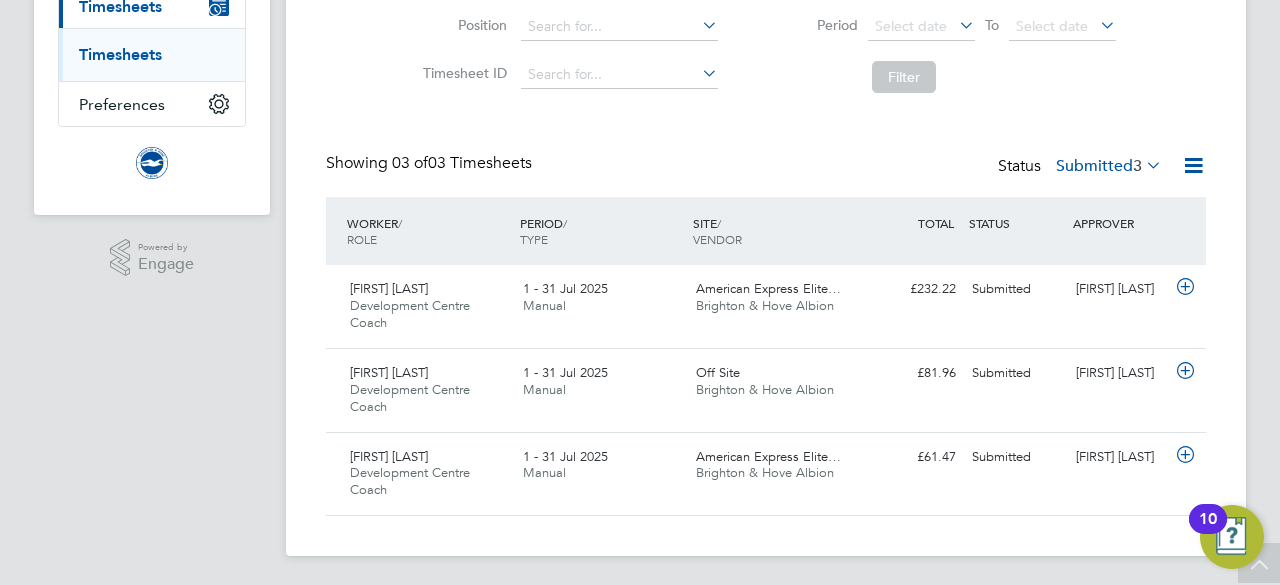 scroll, scrollTop: 300, scrollLeft: 0, axis: vertical 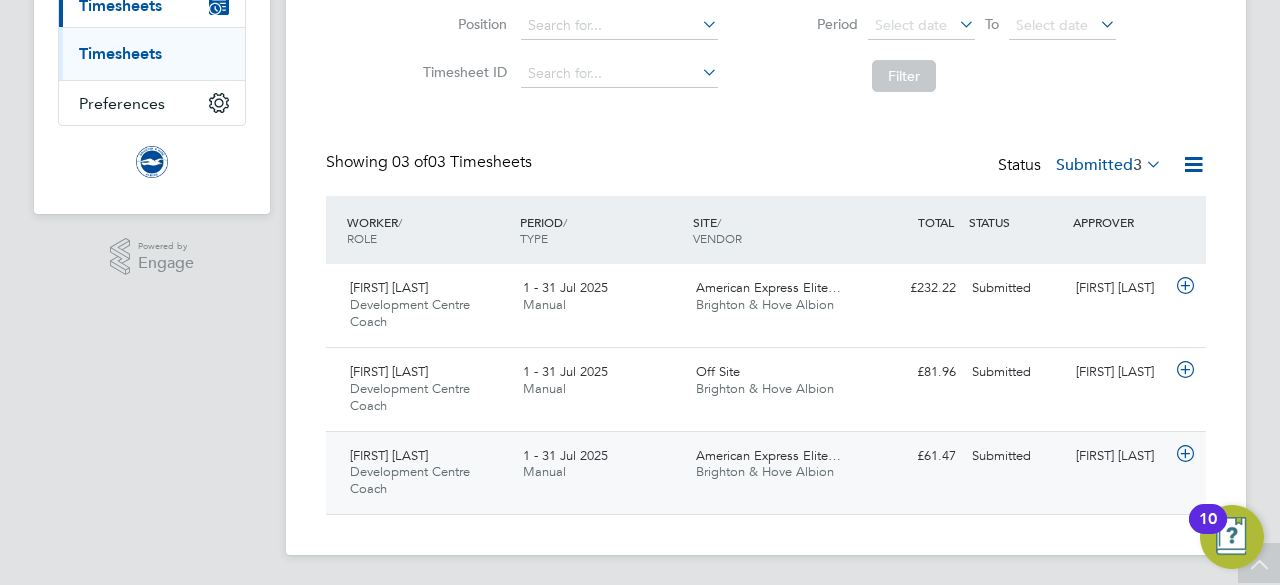 click on "Development Centre Coach" 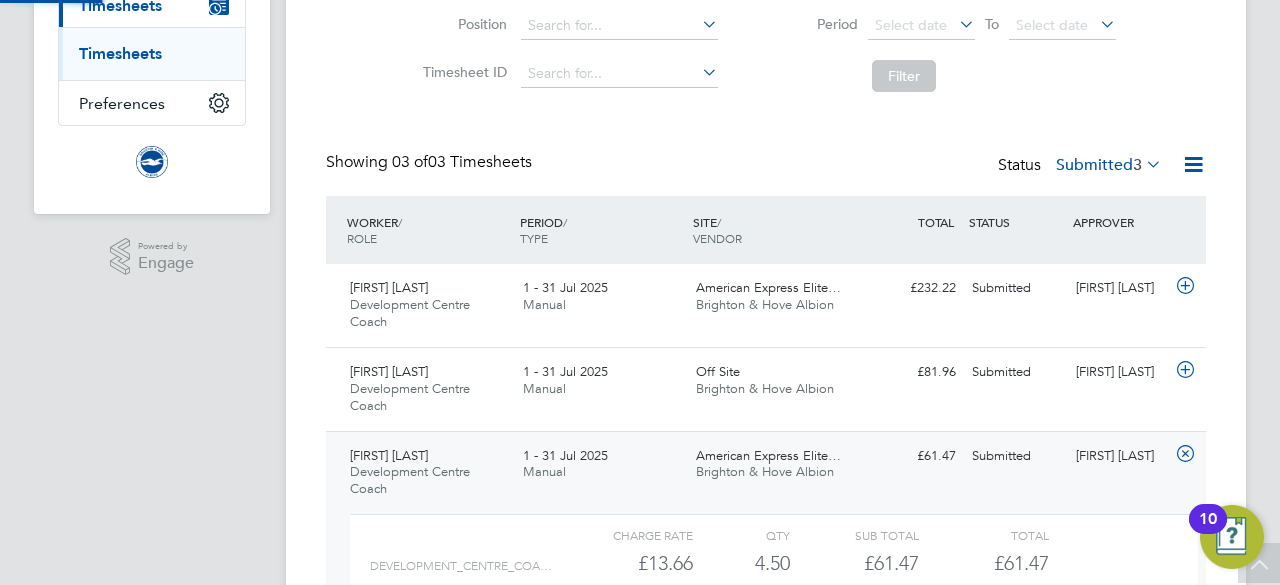 scroll, scrollTop: 10, scrollLeft: 10, axis: both 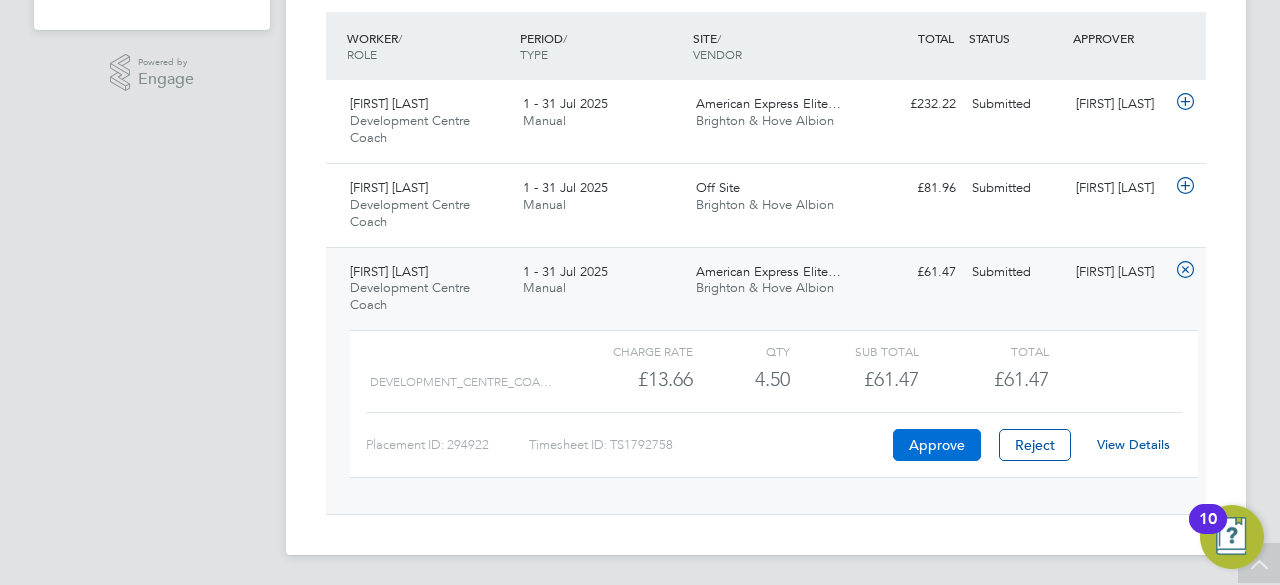 click on "Approve" 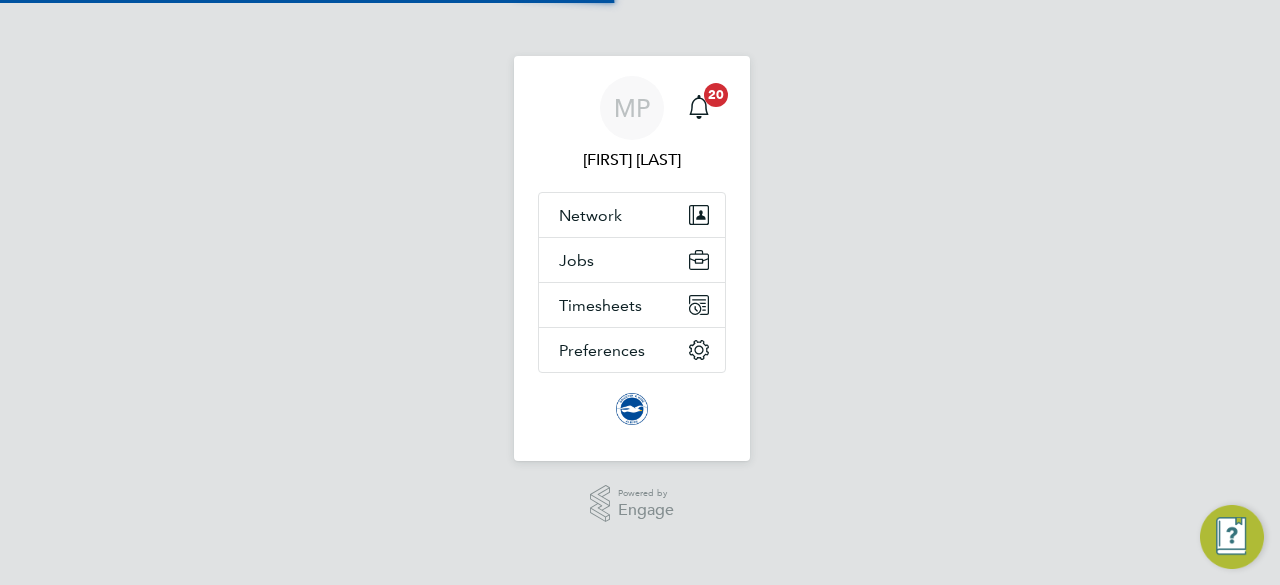 scroll, scrollTop: 0, scrollLeft: 0, axis: both 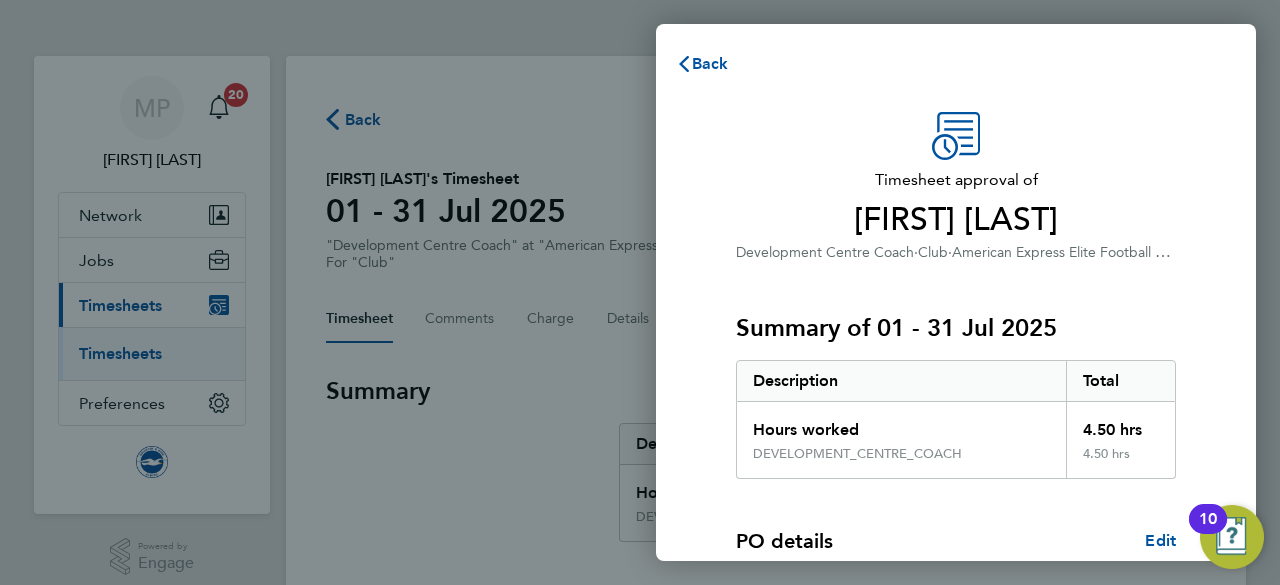 click on "PO details  Edit   PO number   0   Start date   01 Jul 2020   Finish date   28 Feb 2029" 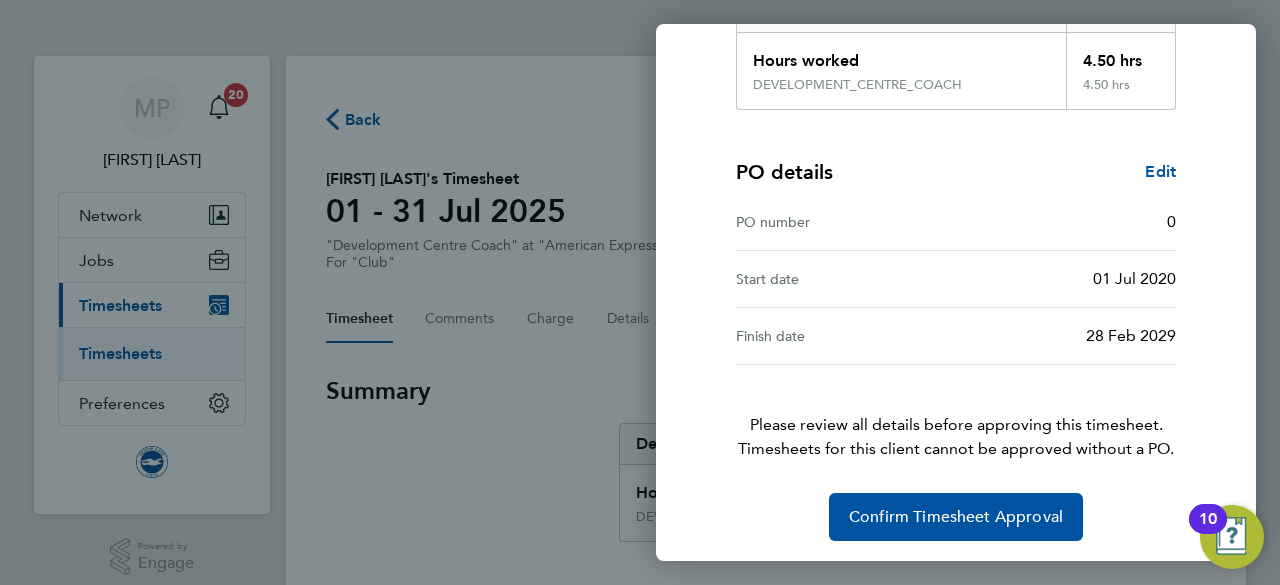 scroll, scrollTop: 370, scrollLeft: 0, axis: vertical 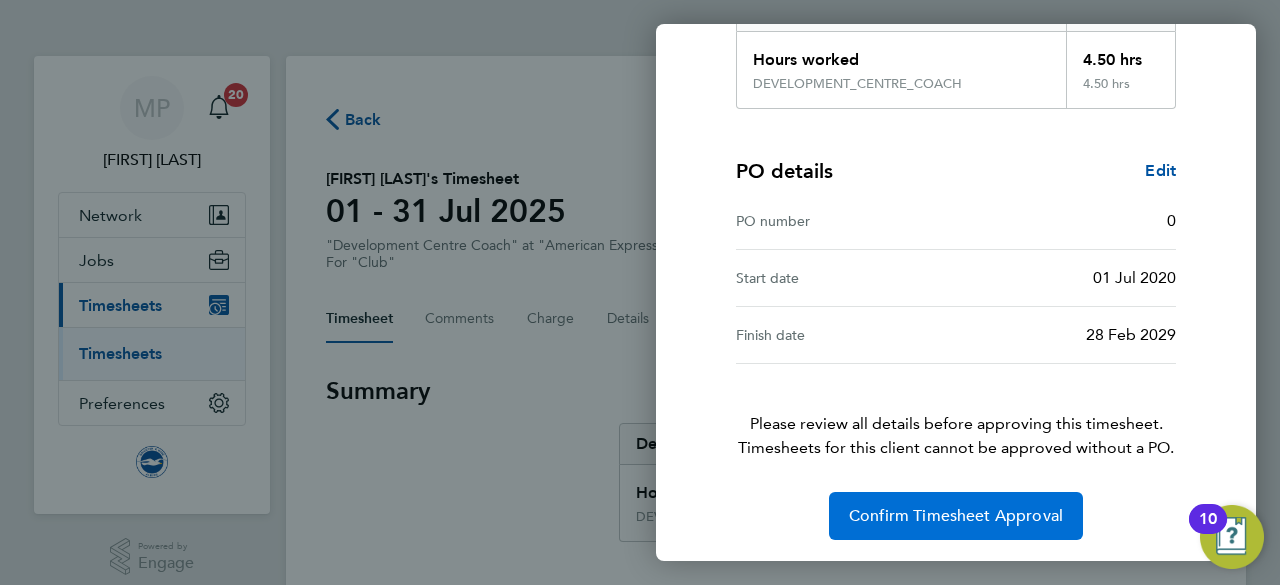 click on "Confirm Timesheet Approval" 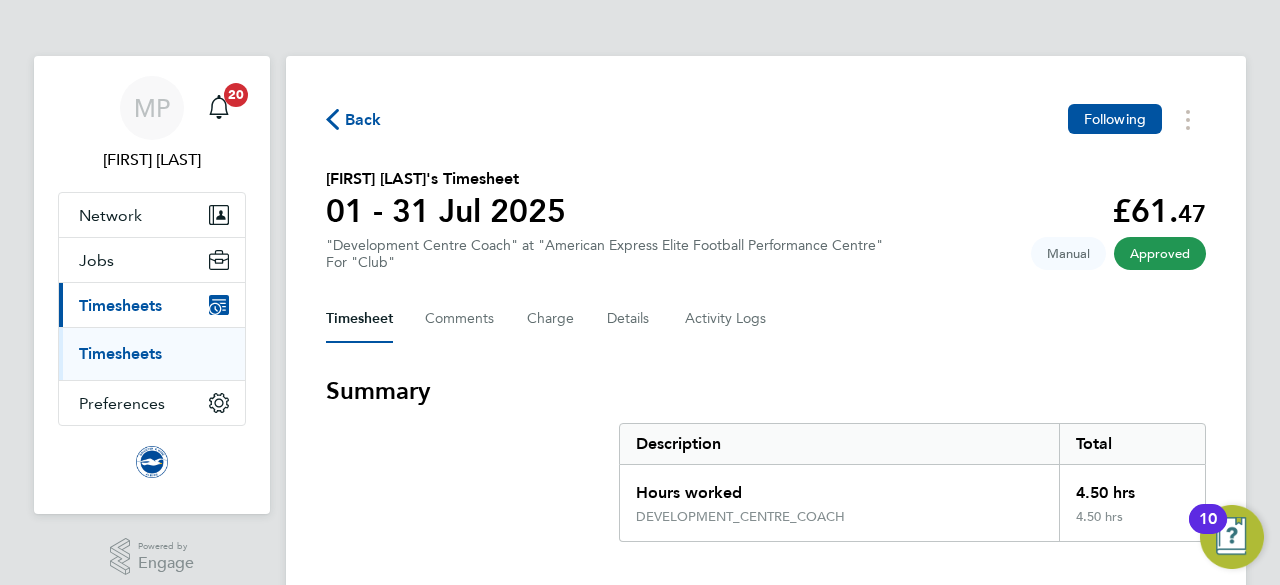 click on "Timesheets" at bounding box center (120, 353) 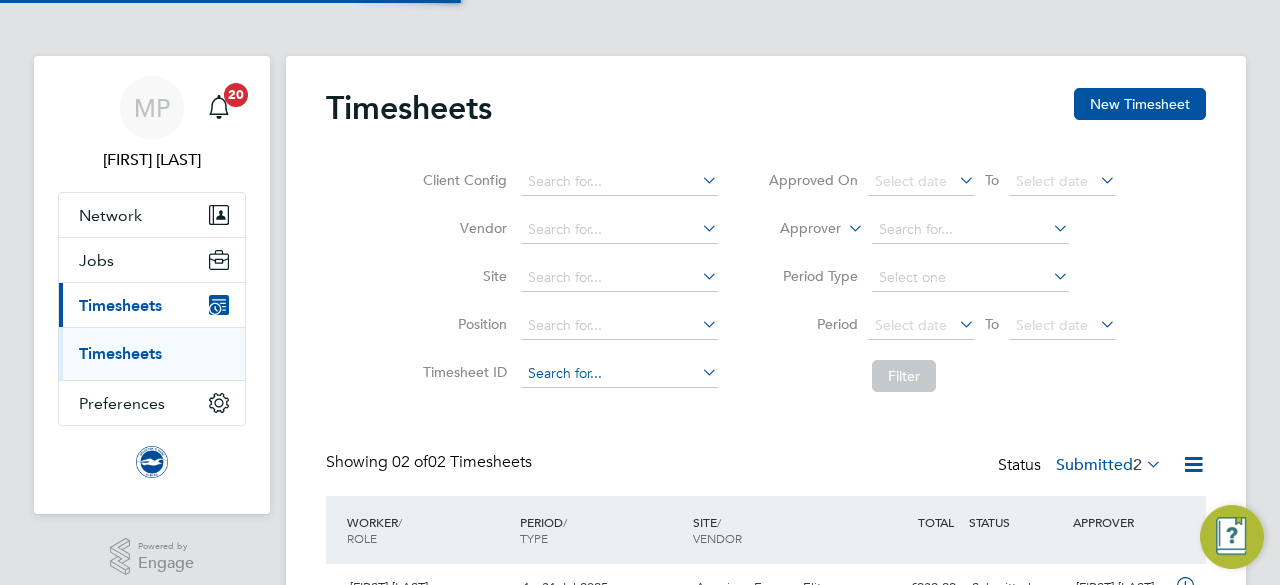 scroll, scrollTop: 10, scrollLeft: 10, axis: both 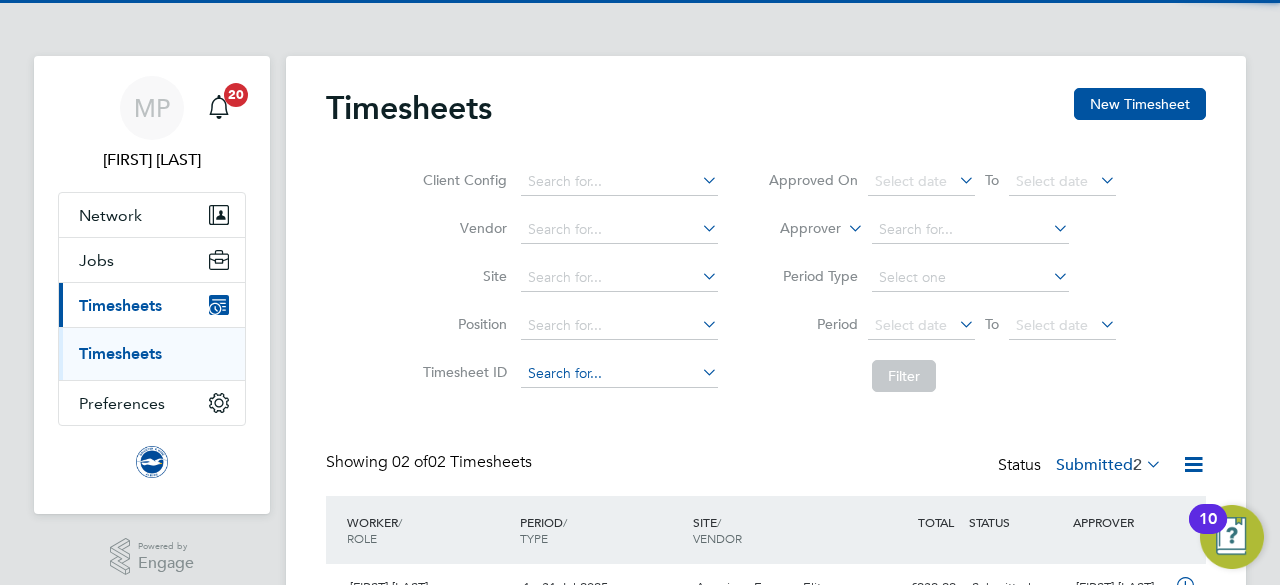 type 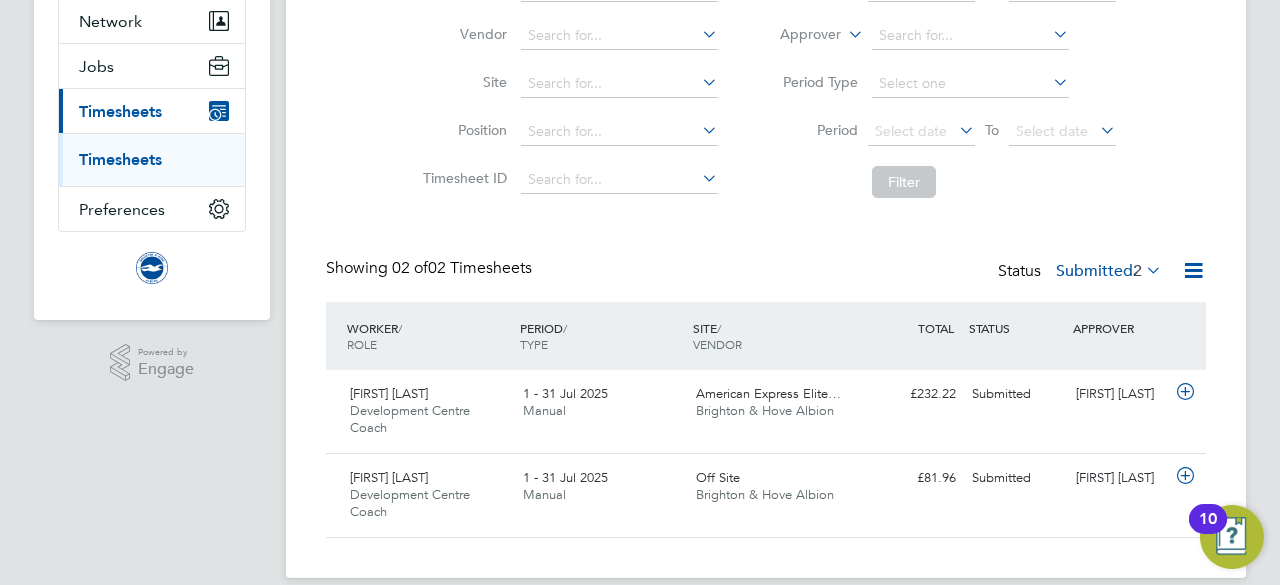 scroll, scrollTop: 216, scrollLeft: 0, axis: vertical 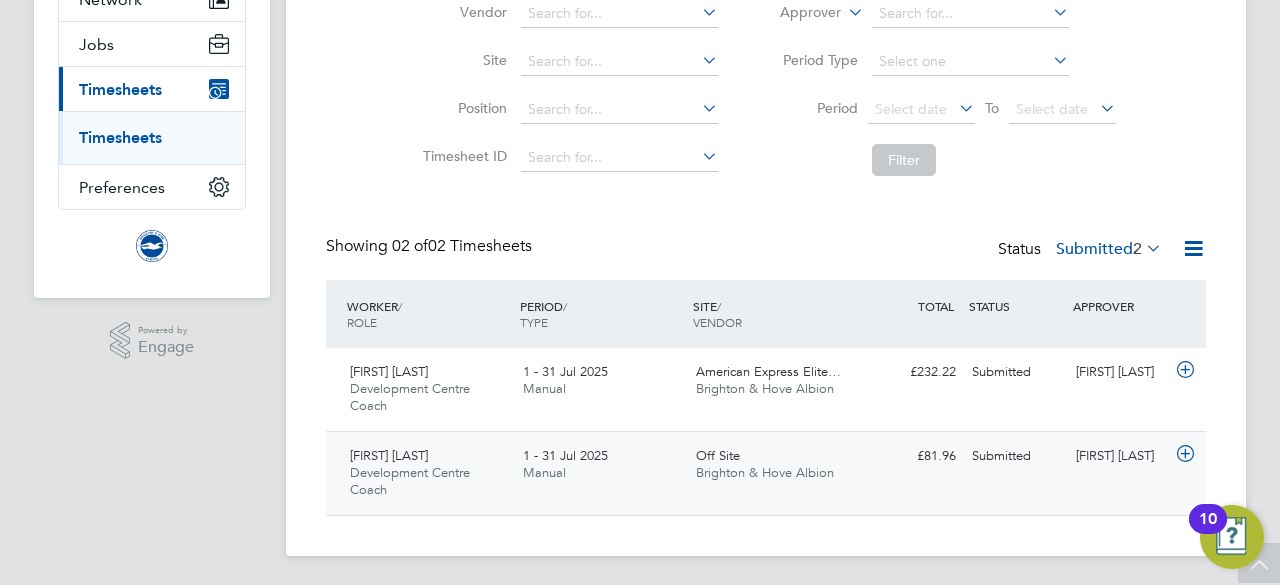 click on "[FIRST] [LAST] Development Centre Coach   1 - 31 Jul 2025" 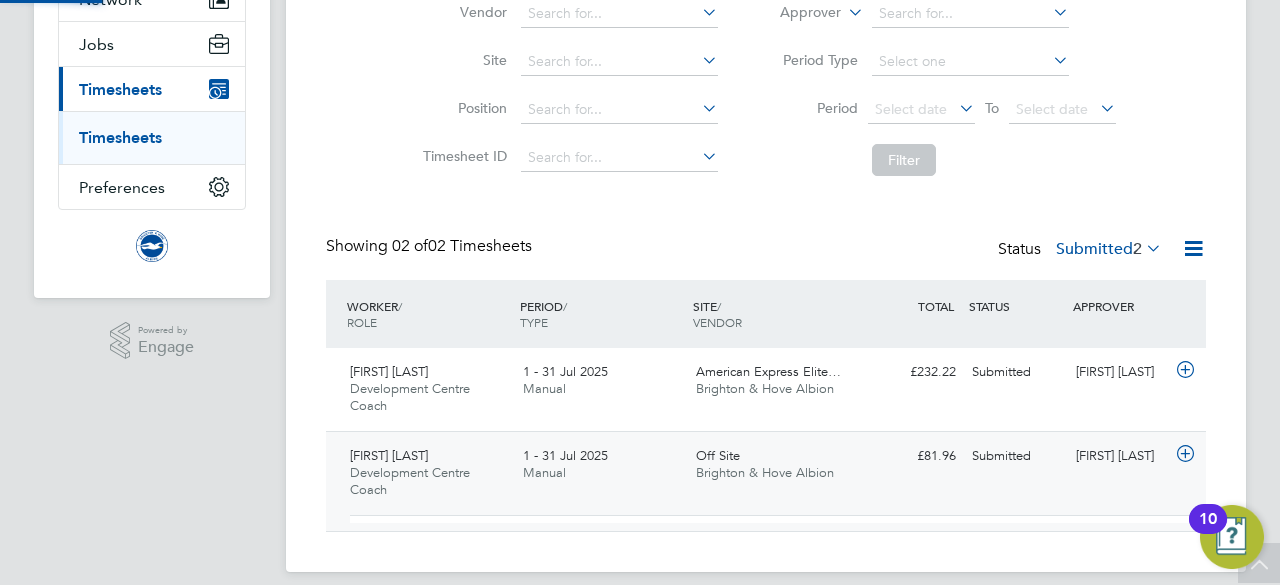 scroll, scrollTop: 10, scrollLeft: 10, axis: both 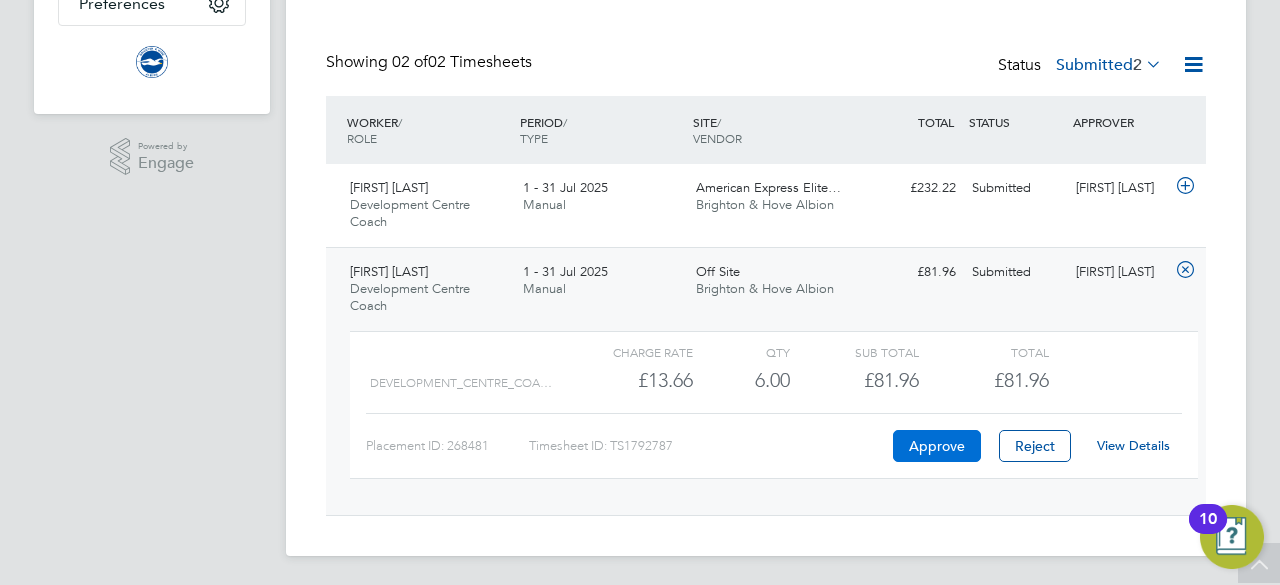 click on "Approve" 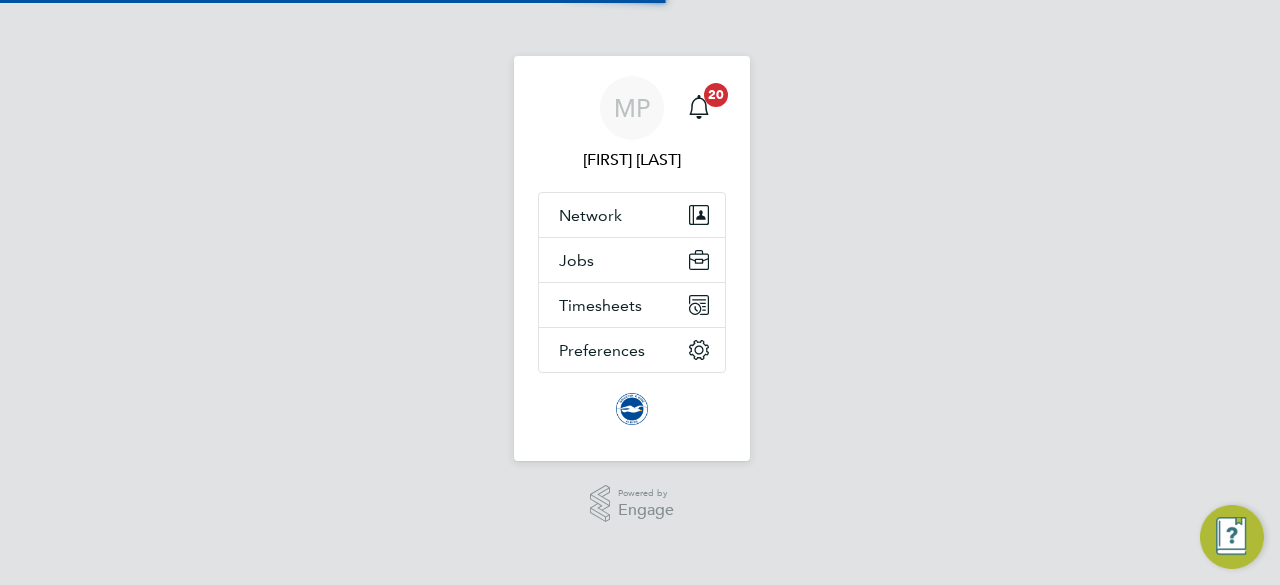 scroll, scrollTop: 0, scrollLeft: 0, axis: both 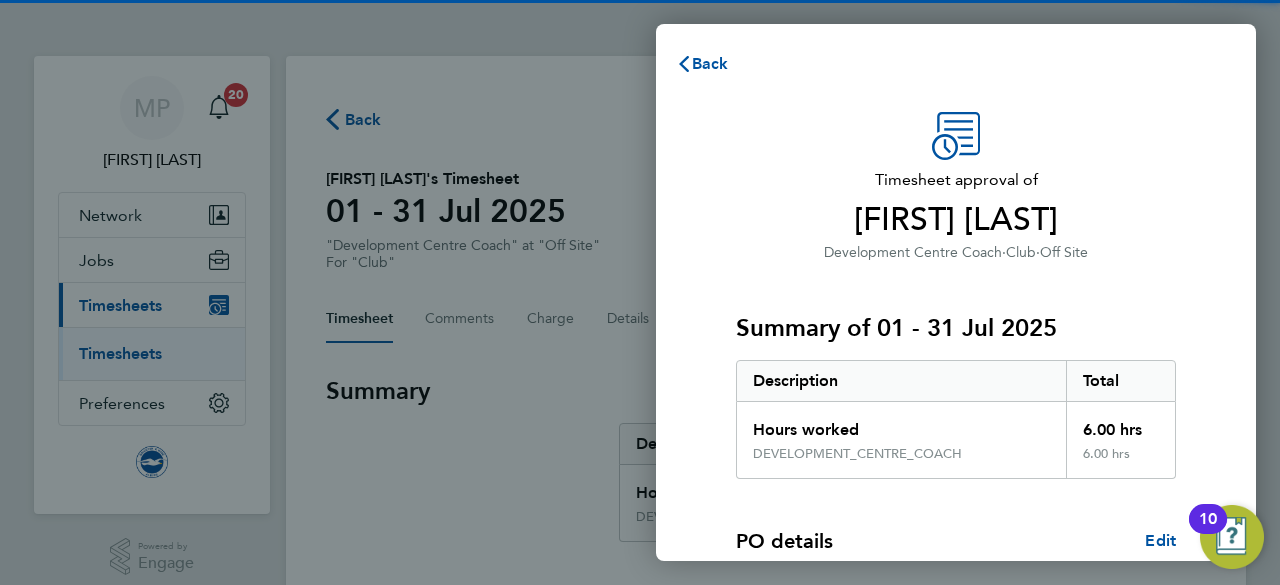 type 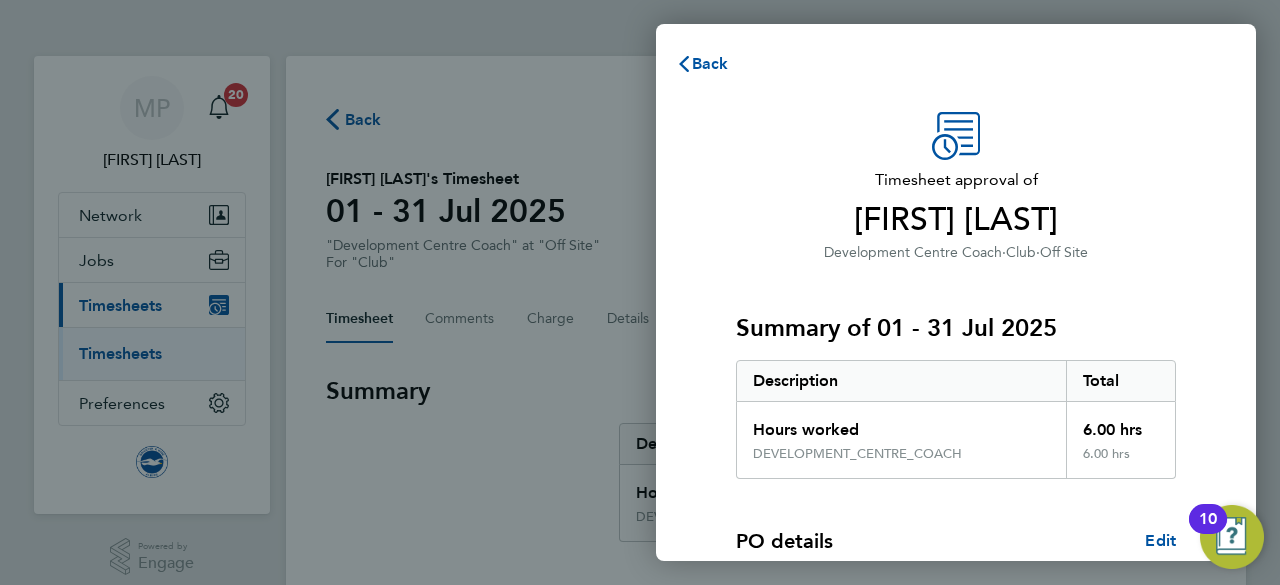 click on "Hours worked" 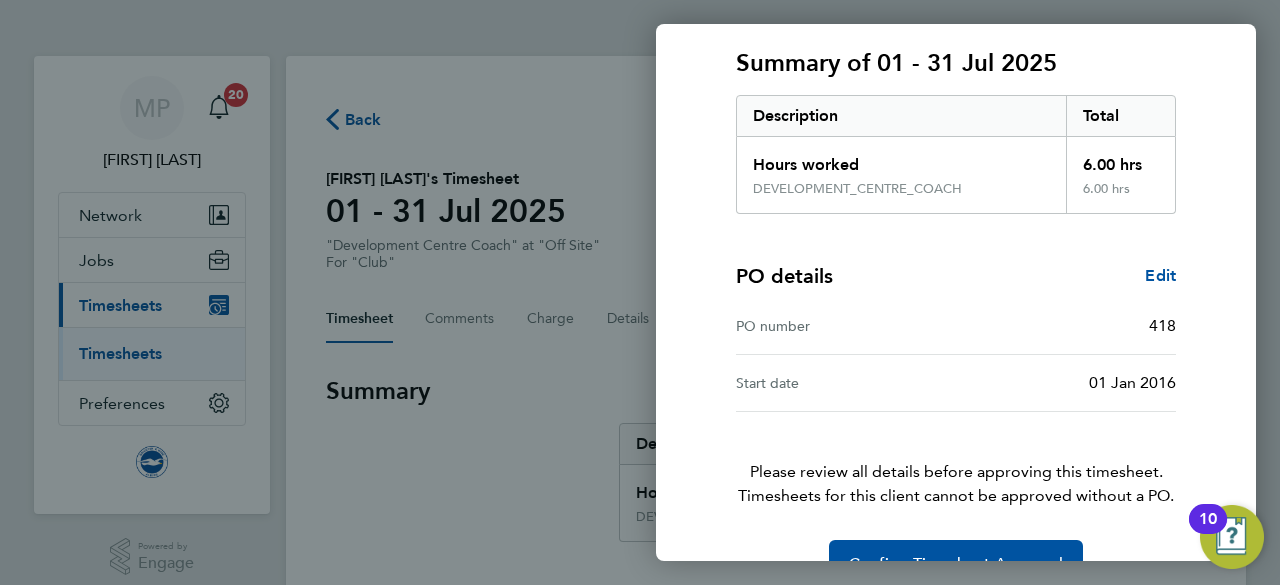 scroll, scrollTop: 314, scrollLeft: 0, axis: vertical 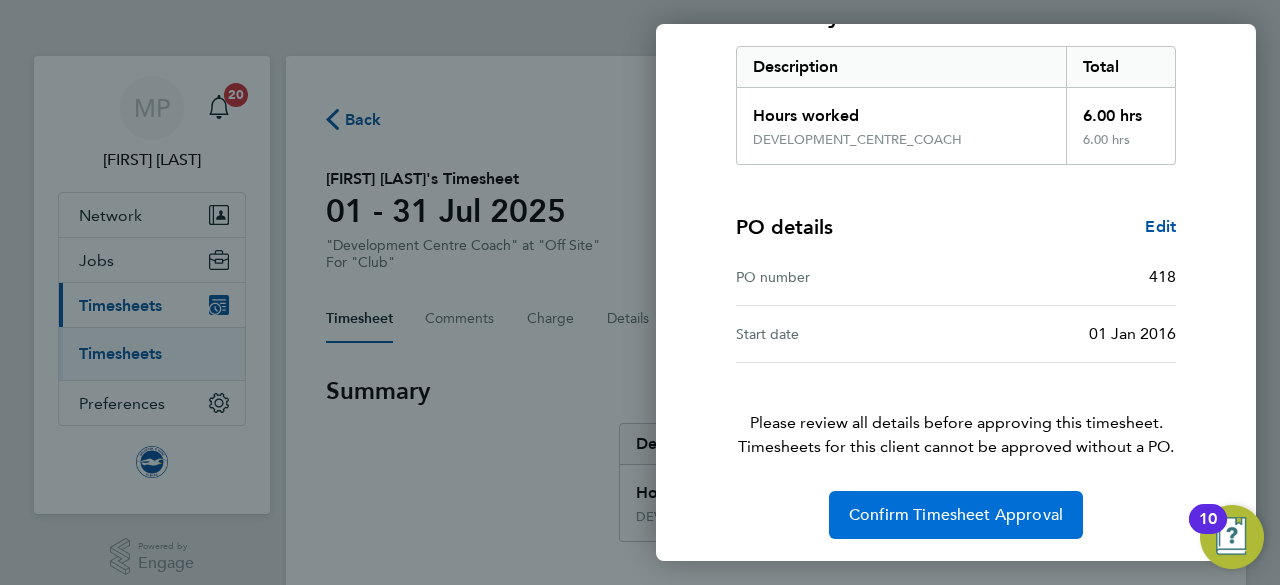 click on "Confirm Timesheet Approval" 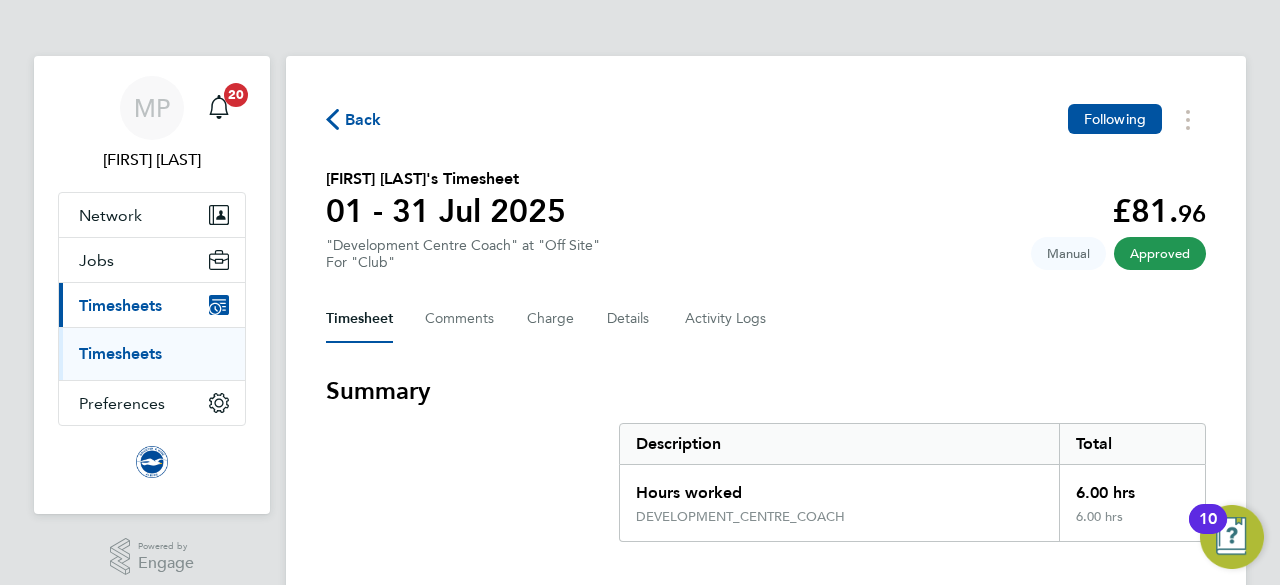 click on "Timesheets" at bounding box center (120, 353) 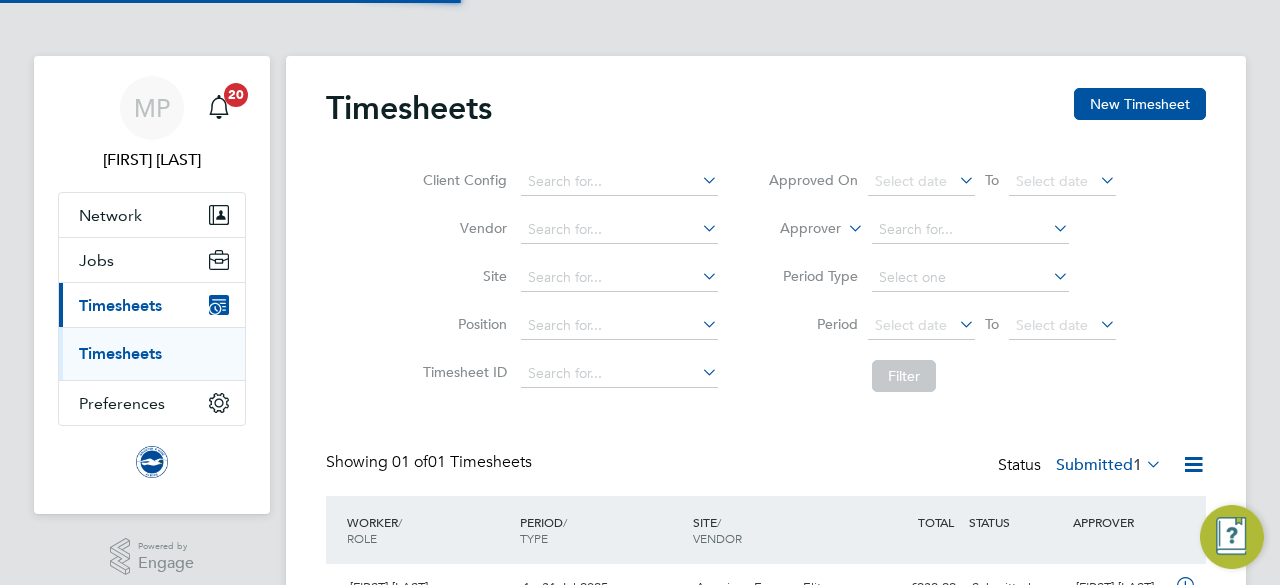 scroll, scrollTop: 10, scrollLeft: 10, axis: both 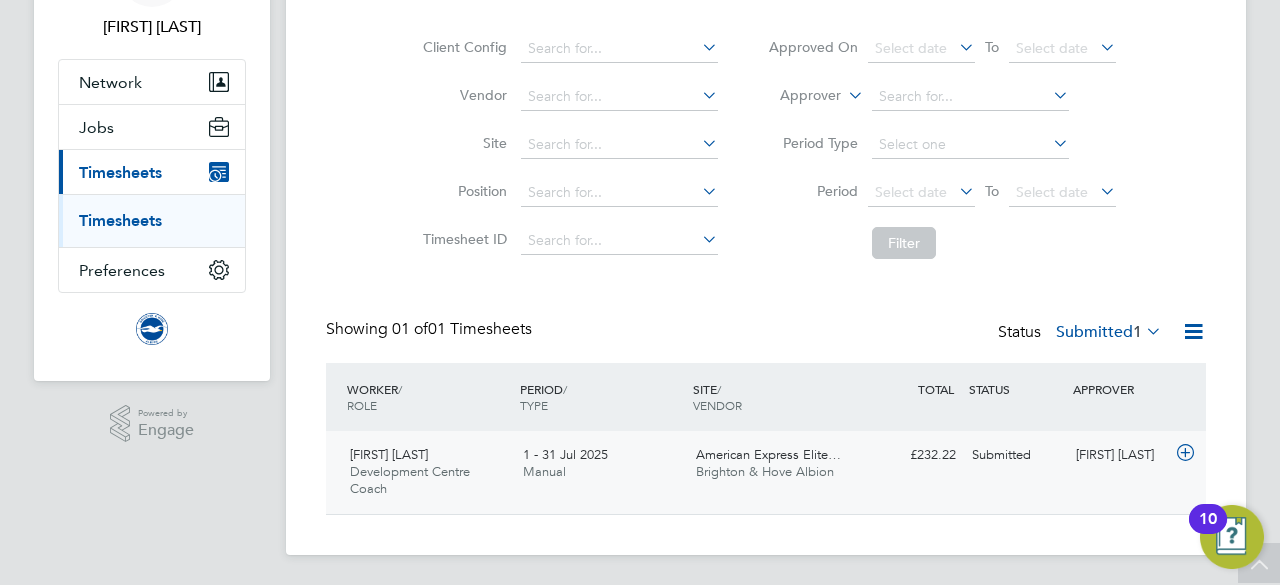 click on "[FIRST] [LAST] Development Centre Coach 1 - 31 [MONTH] [YEAR]" 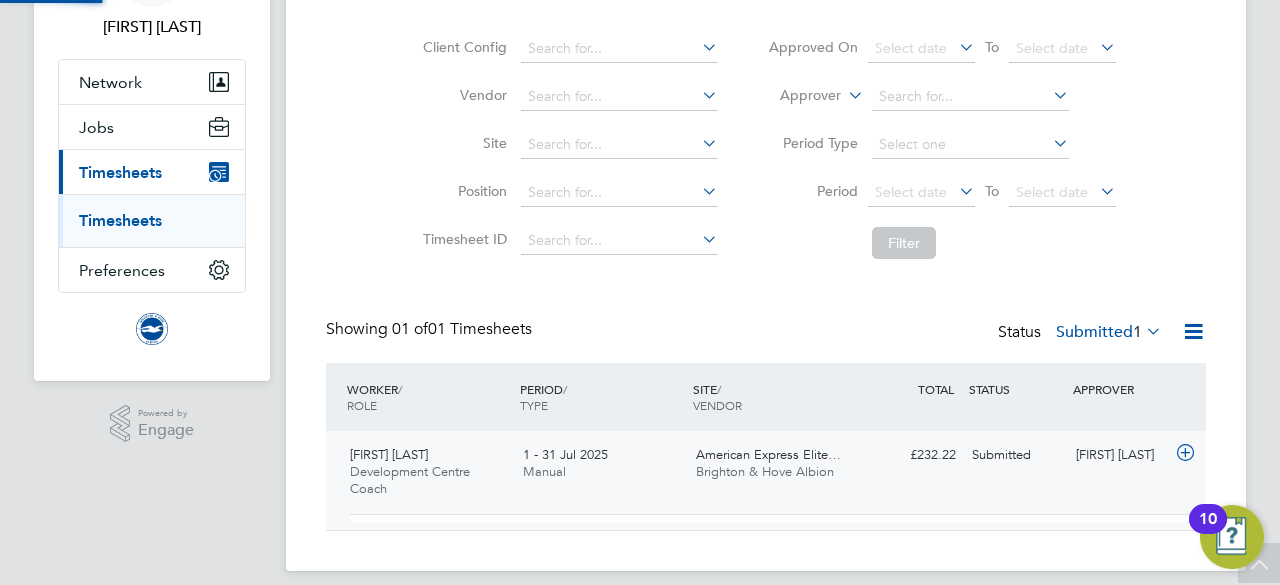 scroll, scrollTop: 10, scrollLeft: 10, axis: both 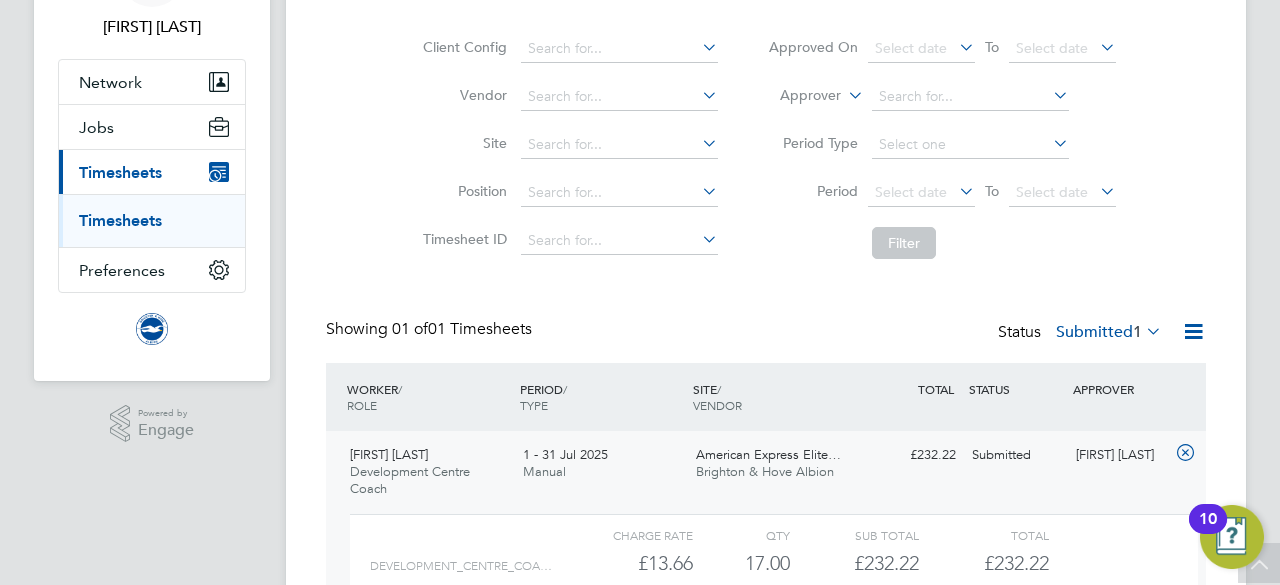 click on "Showing   01 of  01 Timesheets Status  Submitted  1" 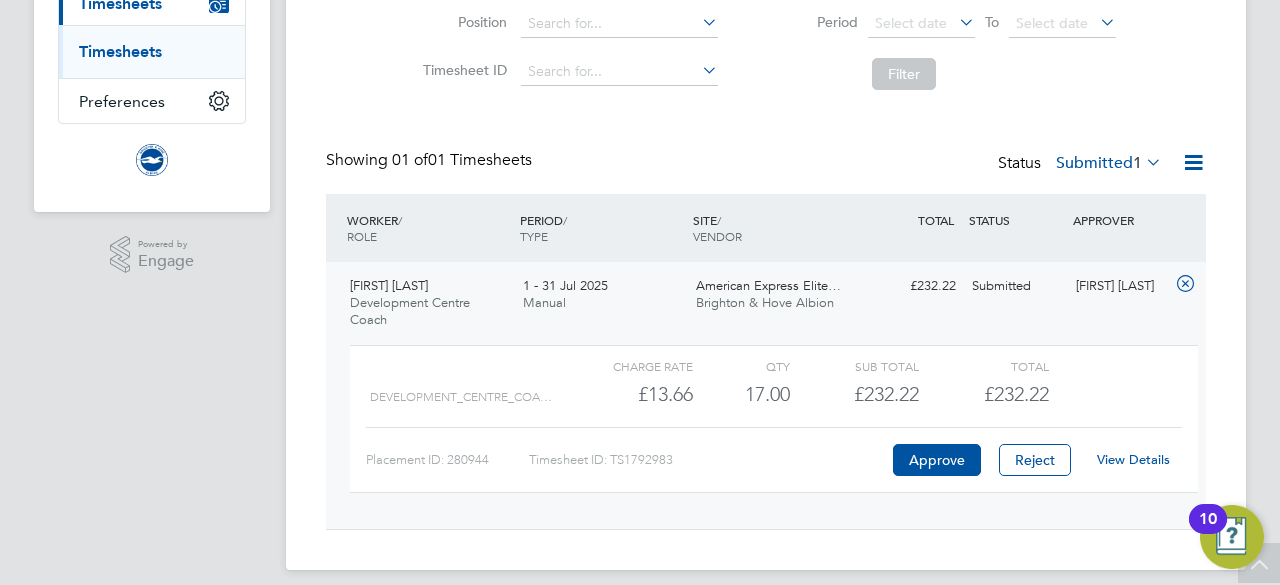 scroll, scrollTop: 317, scrollLeft: 0, axis: vertical 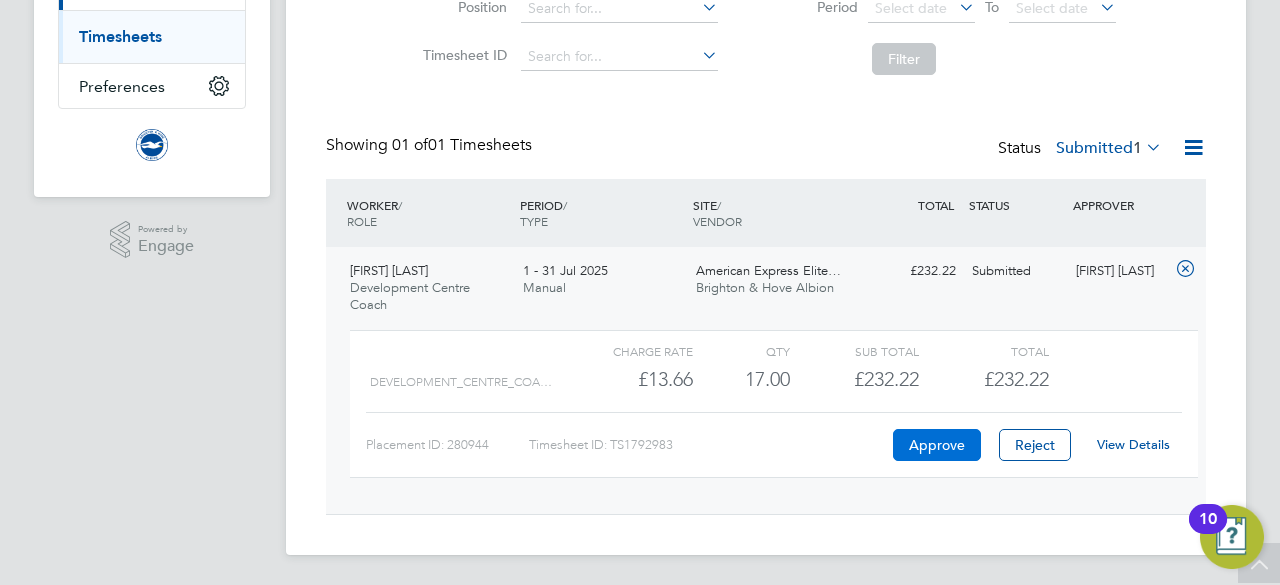 click on "Approve" 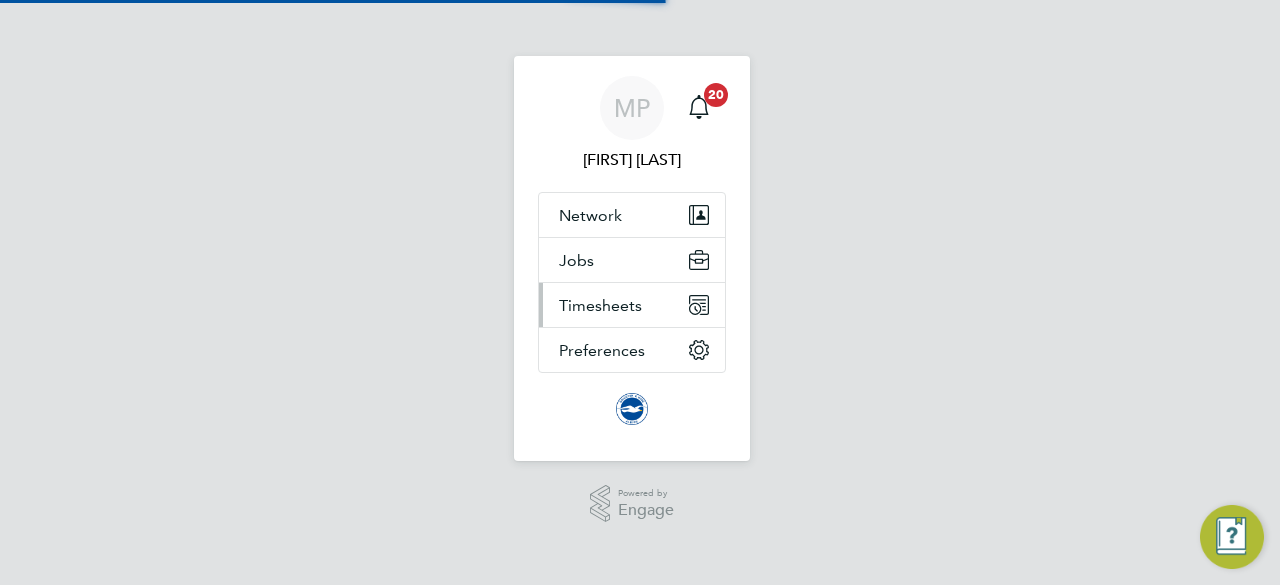 scroll, scrollTop: 0, scrollLeft: 0, axis: both 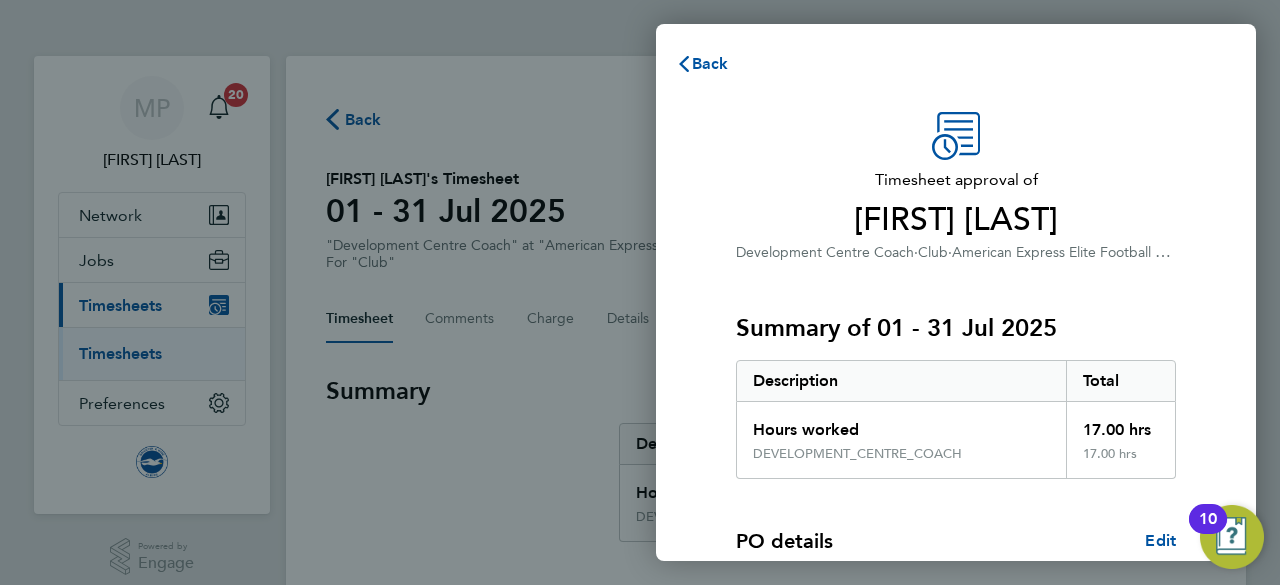 click on "DEVELOPMENT_CENTRE_COACH" 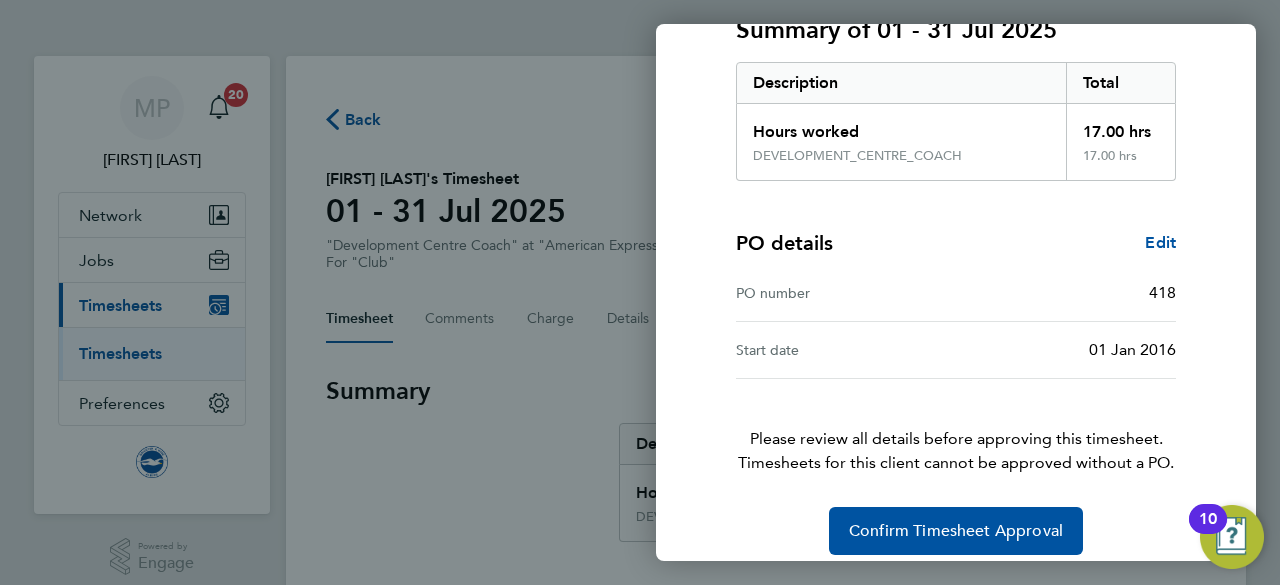 scroll, scrollTop: 314, scrollLeft: 0, axis: vertical 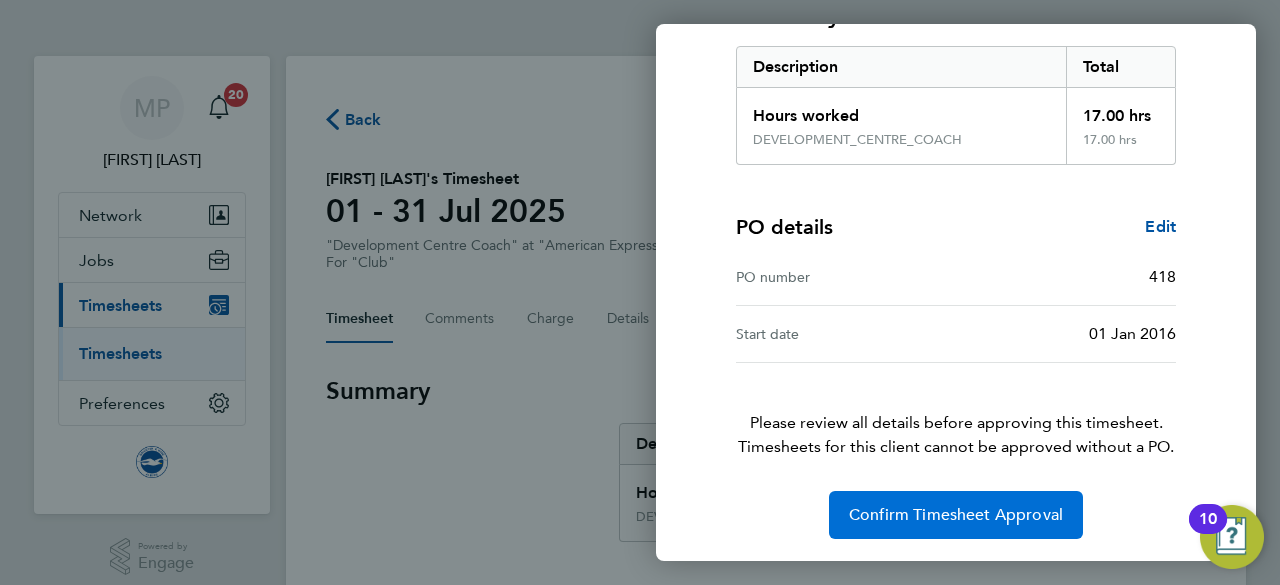 click on "Confirm Timesheet Approval" 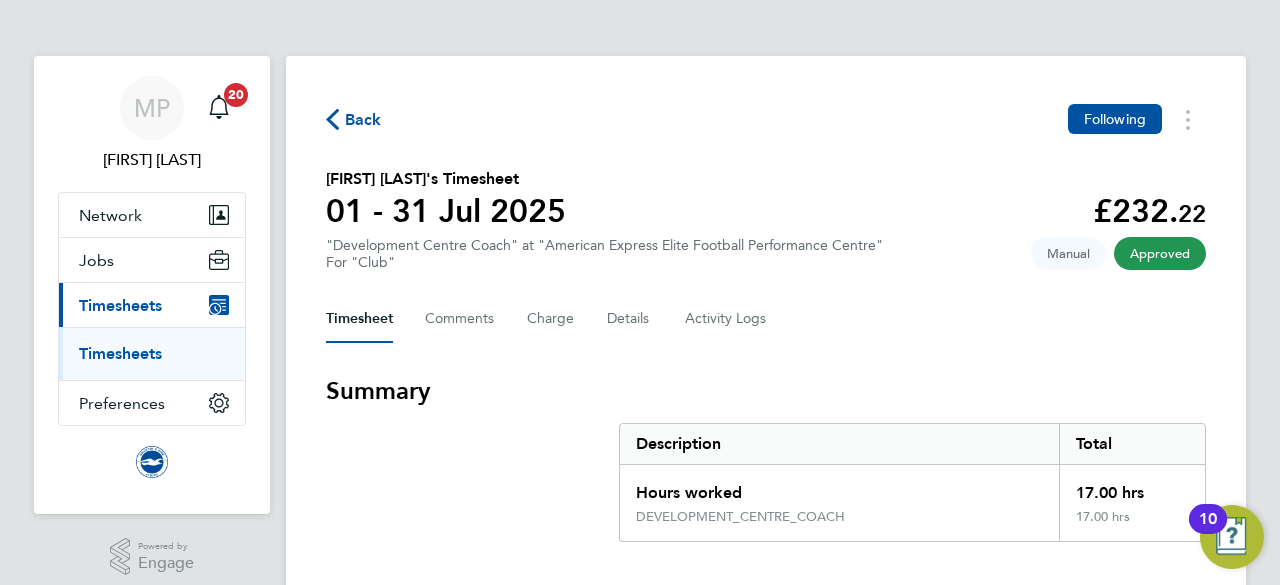 click on "Back  Following
[FIRST] [LAST]'s Timesheet   01 - 31 [MONTH] [YEAR]   £232. 22  "Development Centre Coach" at "American Express Elite Football Performance Centre"  For "Club"  Approved   Manual   Timesheet   Comments   Charge   Details   Activity Logs   Summary   Description   Total   Hours worked   17.00 hrs   DEVELOPMENT_CENTRE_COACH   17.00 hrs   Time Worked   Tue 01 [MONTH]   –   Wed 02 [MONTH]   –   Thu 03 [MONTH]   –   Fri 04 [MONTH]   –   Sat 05 [MONTH]   –   Sun 06 [MONTH]   –   Mon 07 [MONTH]   16:00 to 19:00   |   0 min   3.00 hrs   |   DEVELOPMENT_CENTRE_COACH   (£13.66) =   £40.98   View   Tue 08 [MONTH]   –   Wed 09 [MONTH]   –   Thu 10 [MONTH]   –   Fri 11 [MONTH]   17:00 to 19:00   |   0 min   2.00 hrs   |   DEVELOPMENT_CENTRE_COACH   (£13.66) =   £27.32   View   Sat 12 [MONTH]   –   Sun 13 [MONTH]   –   Mon 14 [MONTH]   16:00 to 19:00   |   0 min   3.00 hrs   |   DEVELOPMENT_CENTRE_COACH   (£13.66) =   £40.98   View   Tue 15 [MONTH]   –   Wed 16 [MONTH]   –   Thu 17 [MONTH]   –   Fri 18 [MONTH]   –   Sat 19 [MONTH]   –" 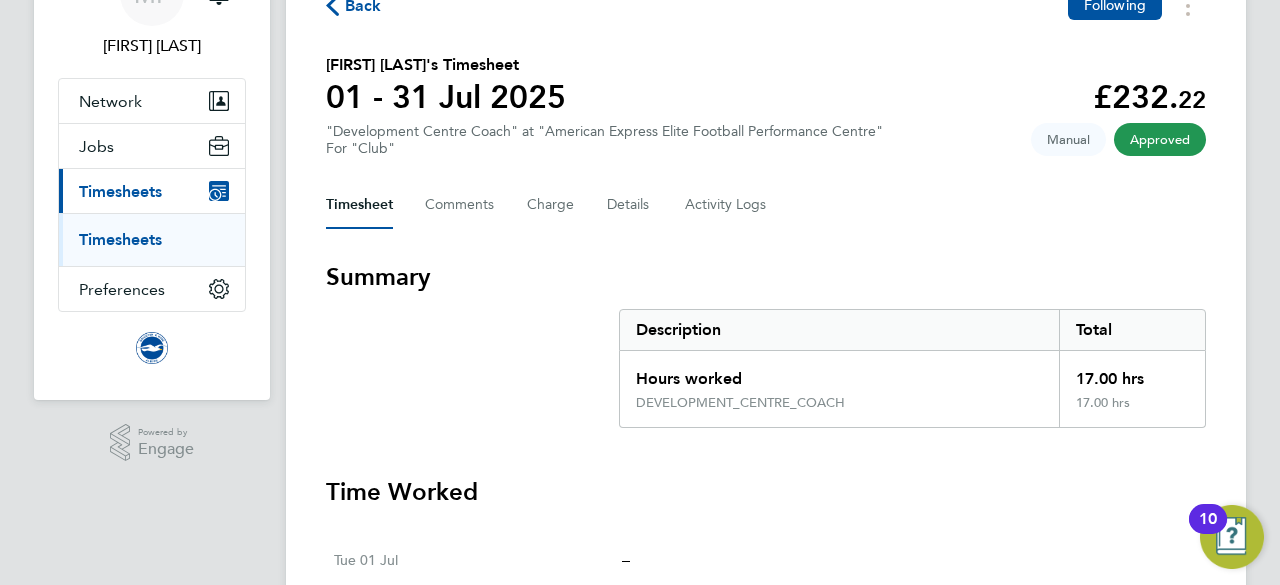 scroll, scrollTop: 0, scrollLeft: 0, axis: both 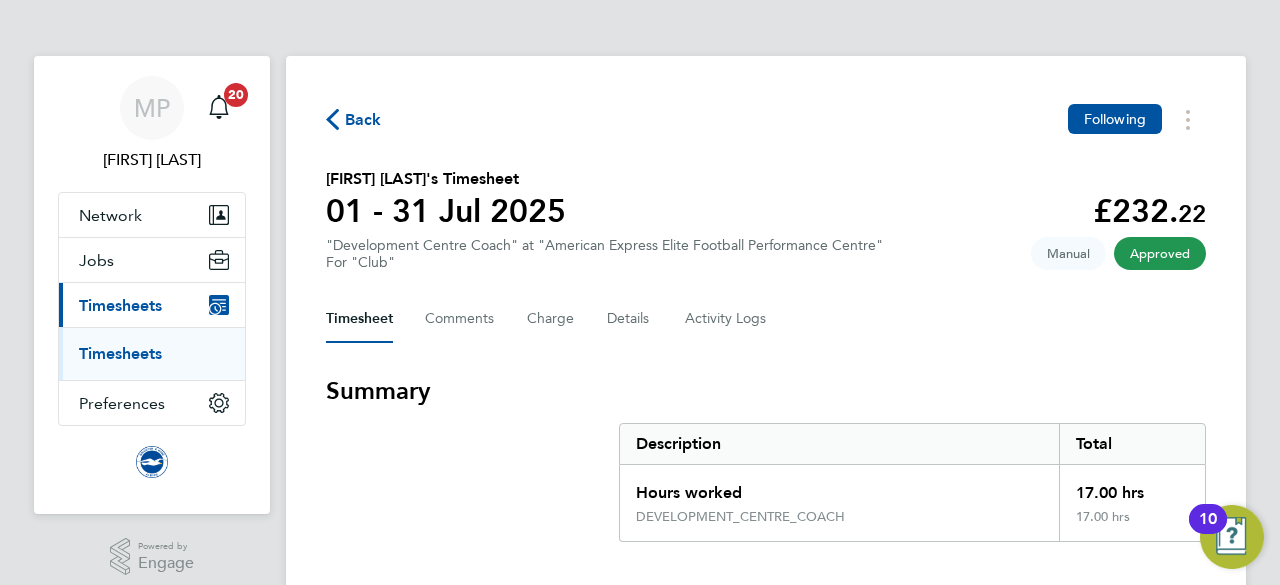 click on "Timesheets" at bounding box center (120, 353) 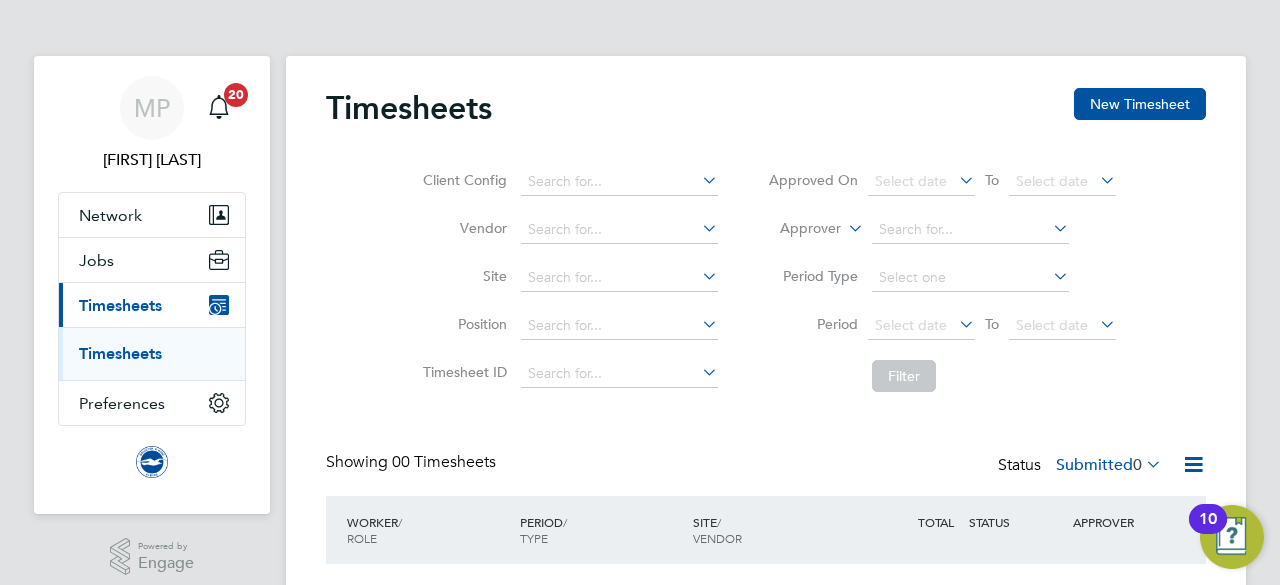 type 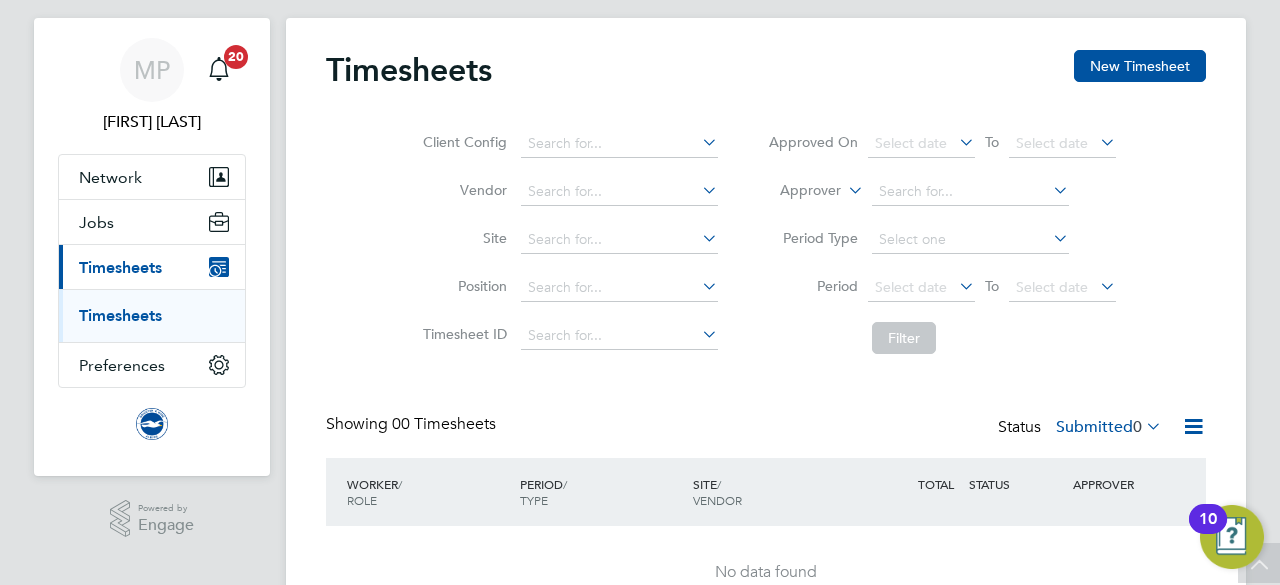 scroll, scrollTop: 0, scrollLeft: 0, axis: both 